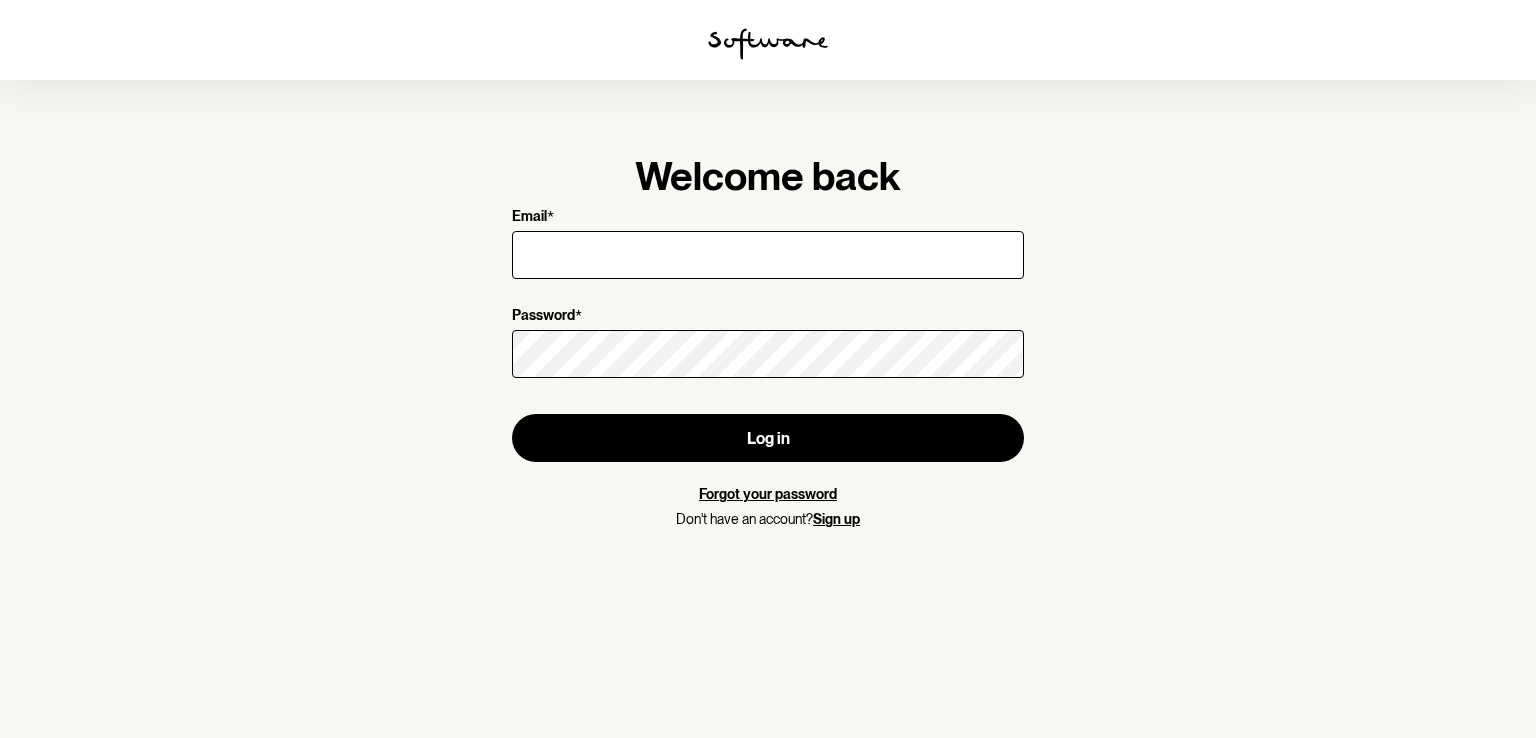 scroll, scrollTop: 0, scrollLeft: 0, axis: both 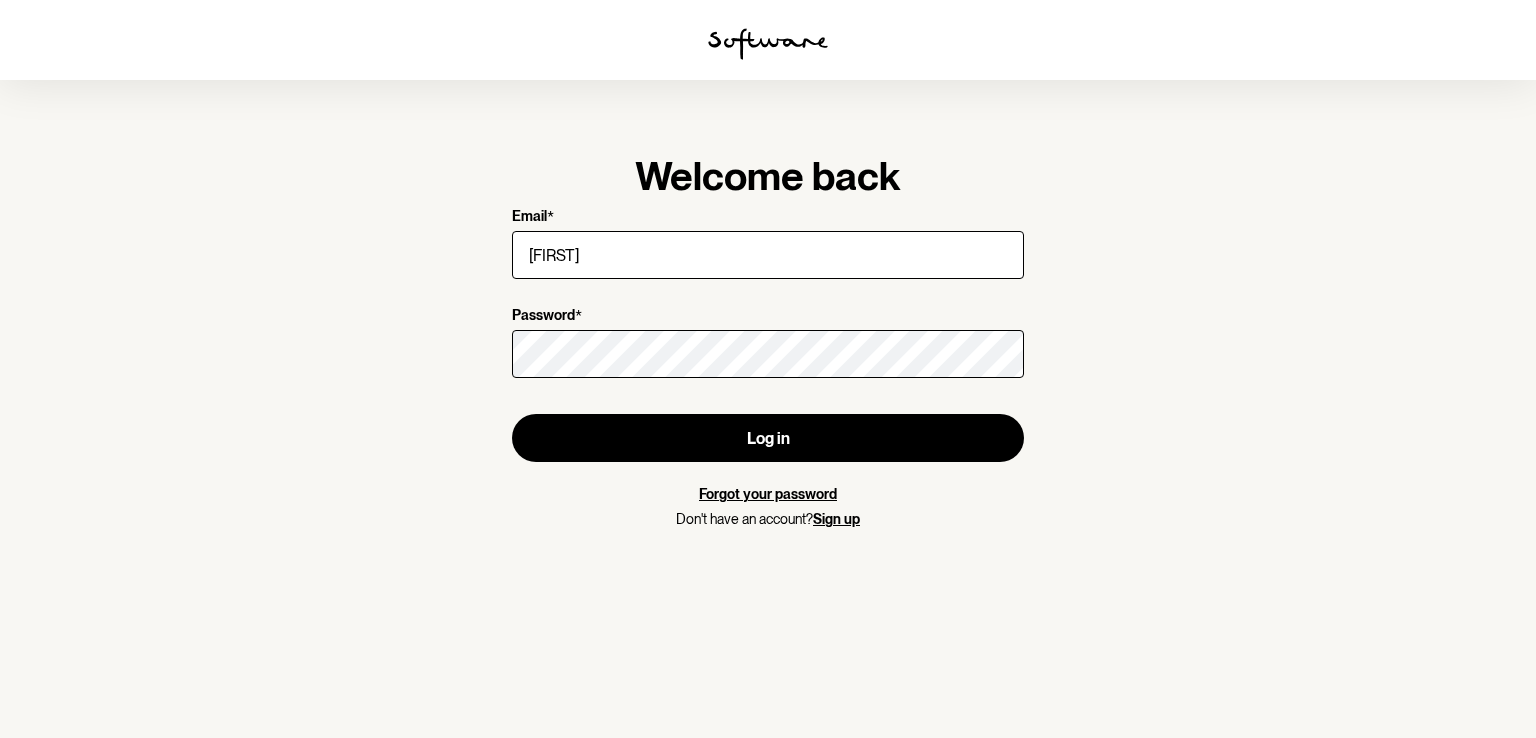 click on "[FIRST]" at bounding box center [768, 255] 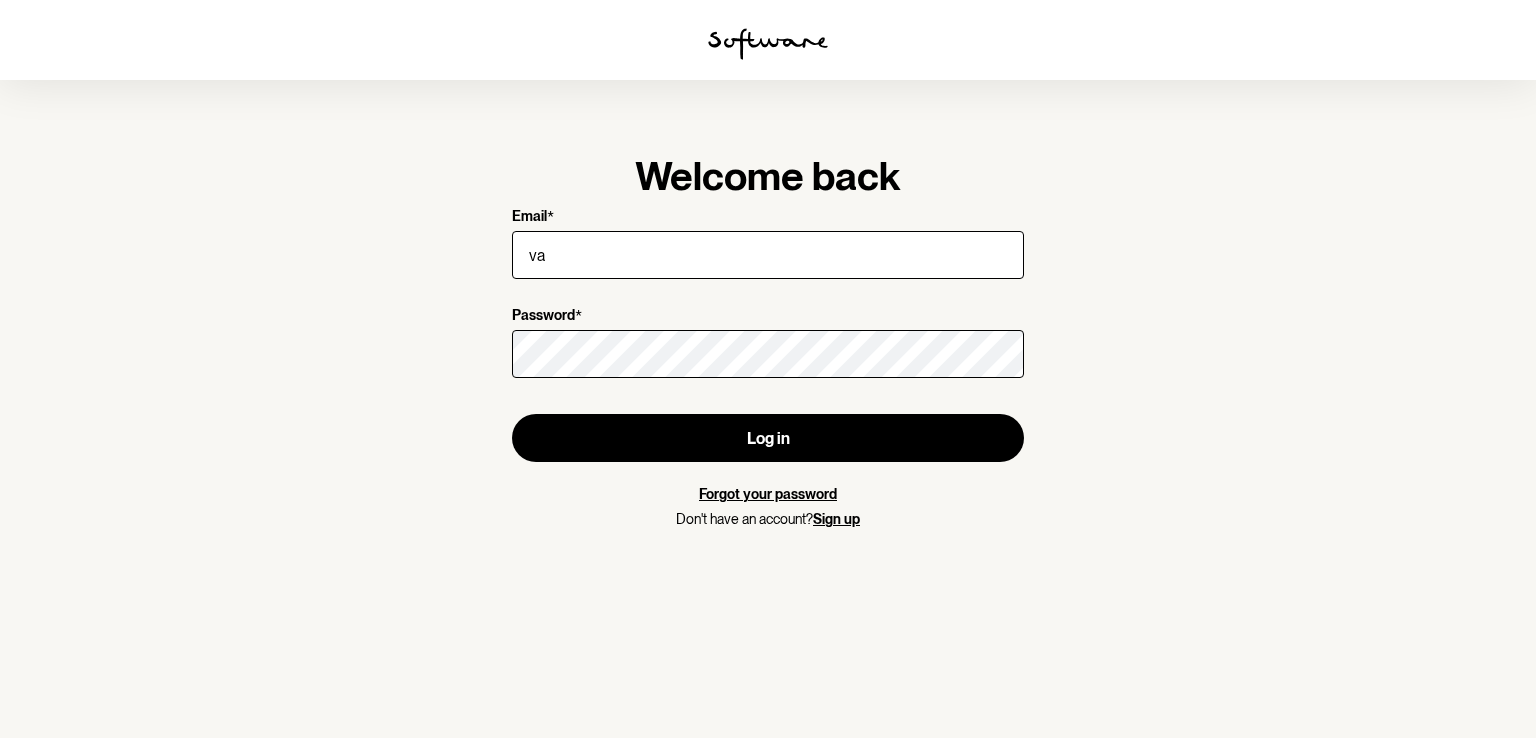 type on "v" 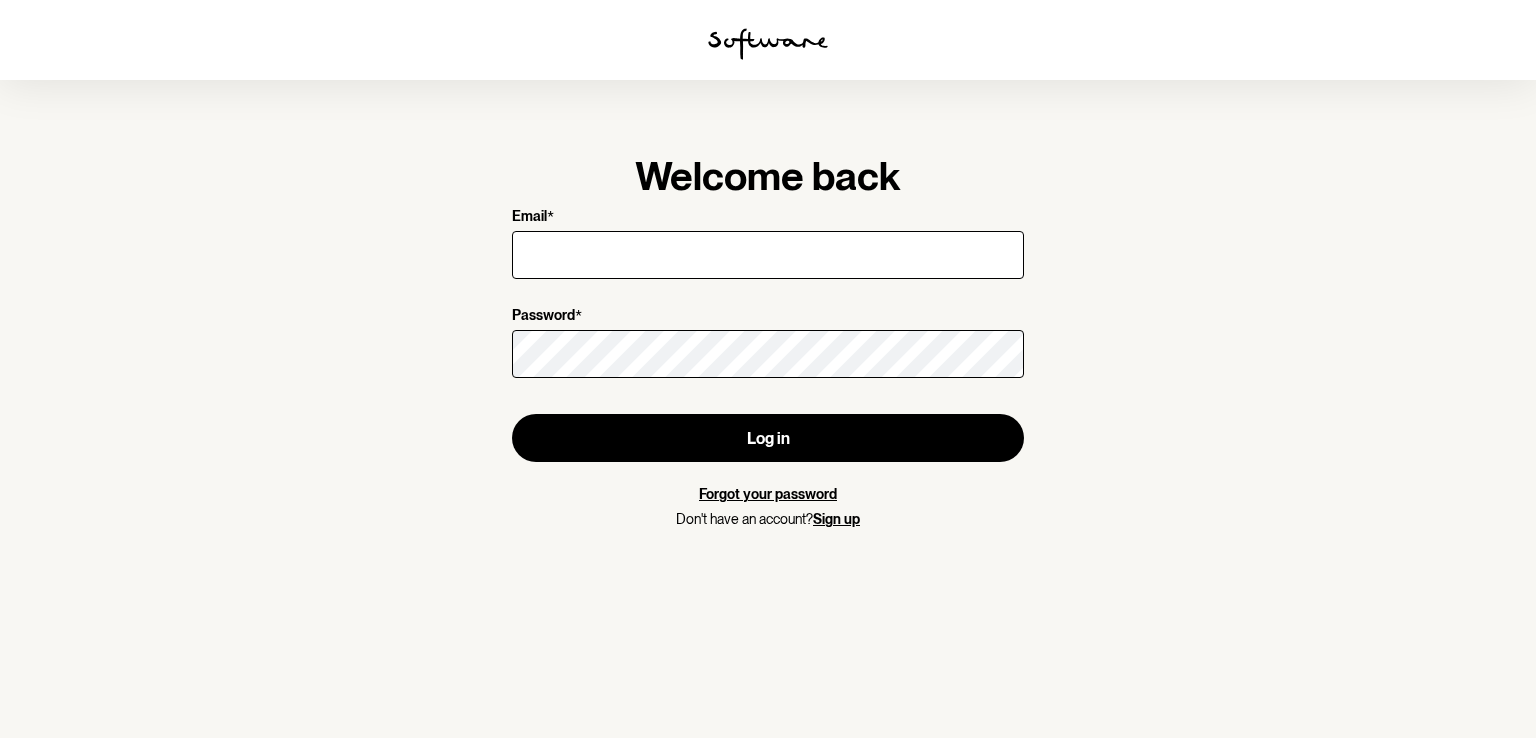 click on "Email *" at bounding box center [768, 255] 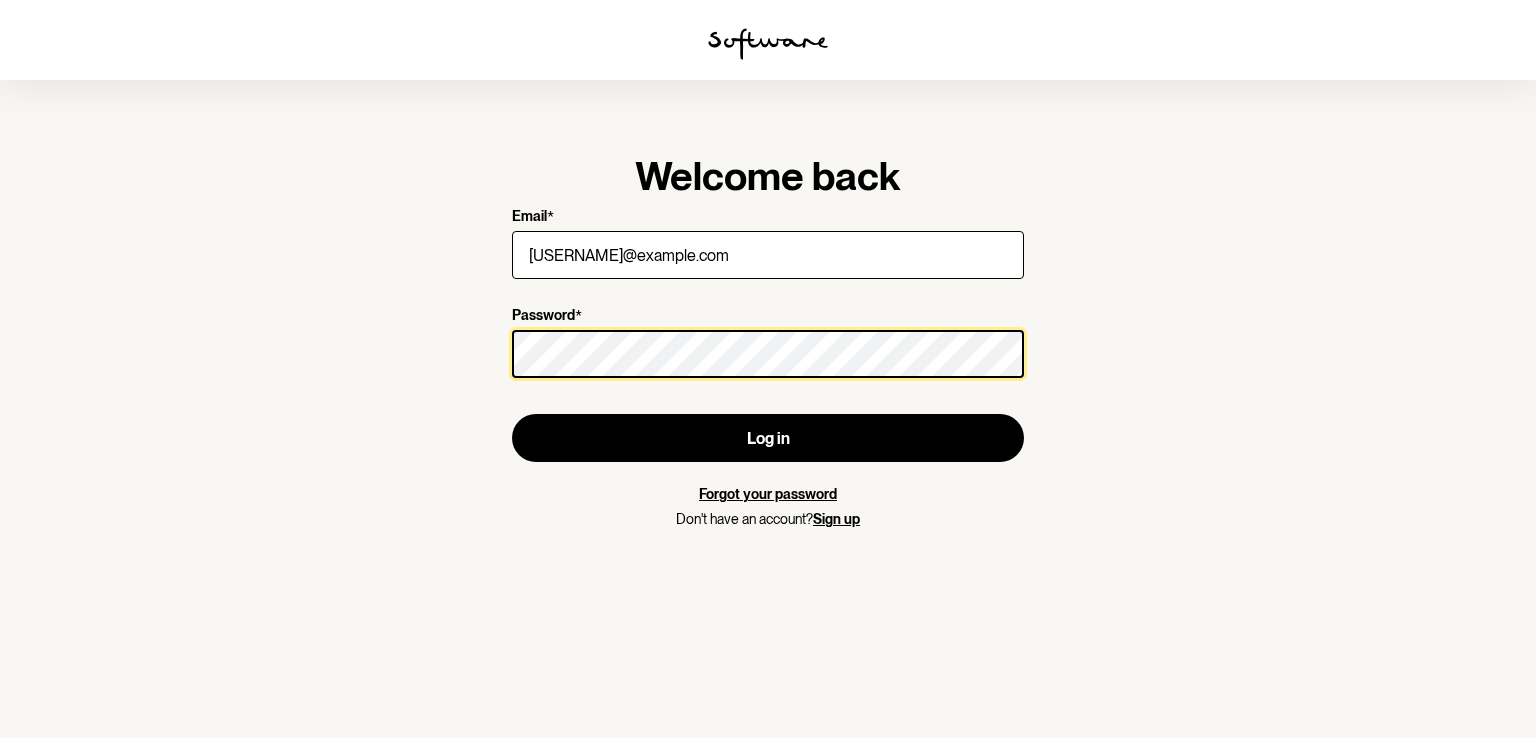 click on "Log in" at bounding box center [768, 438] 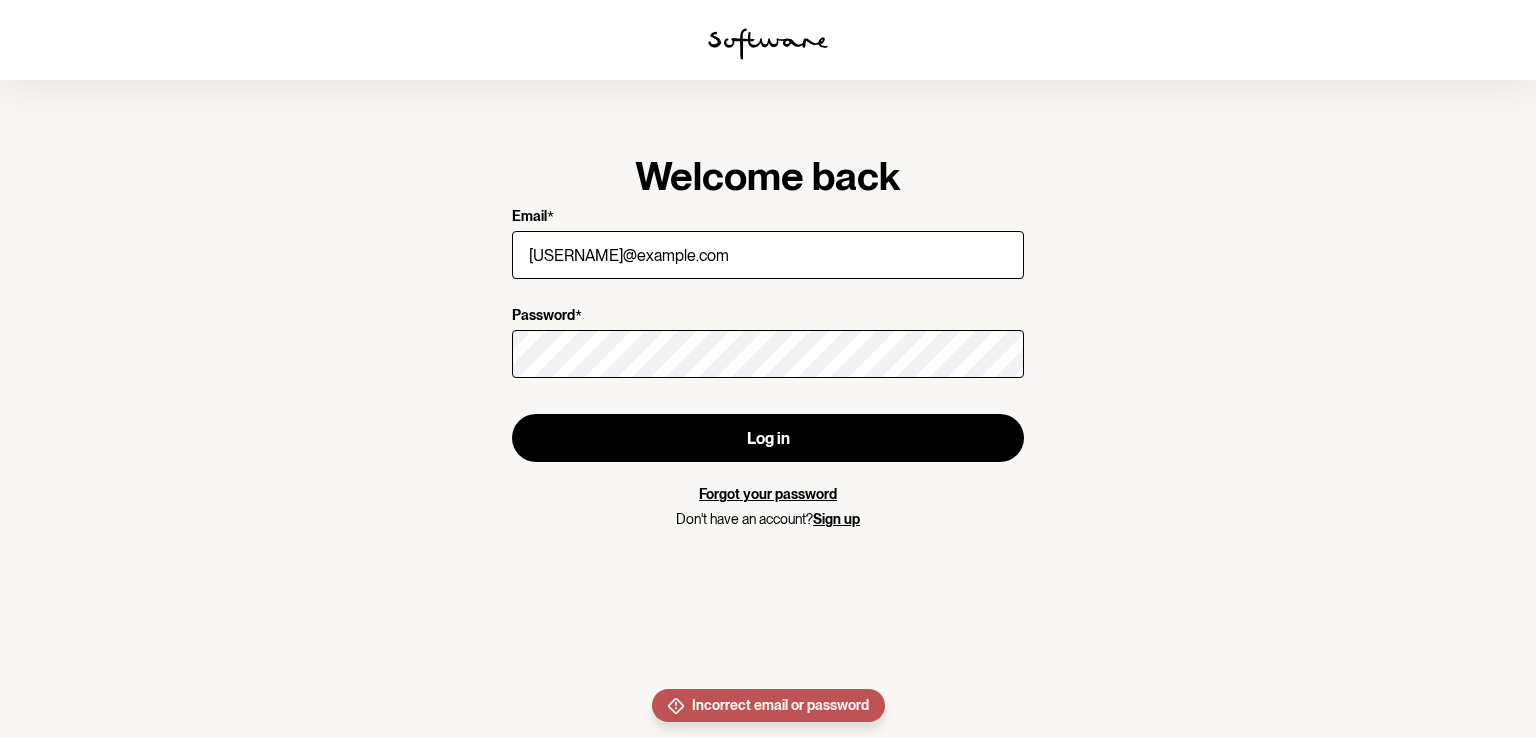 click on "Forgot your password" at bounding box center [768, 494] 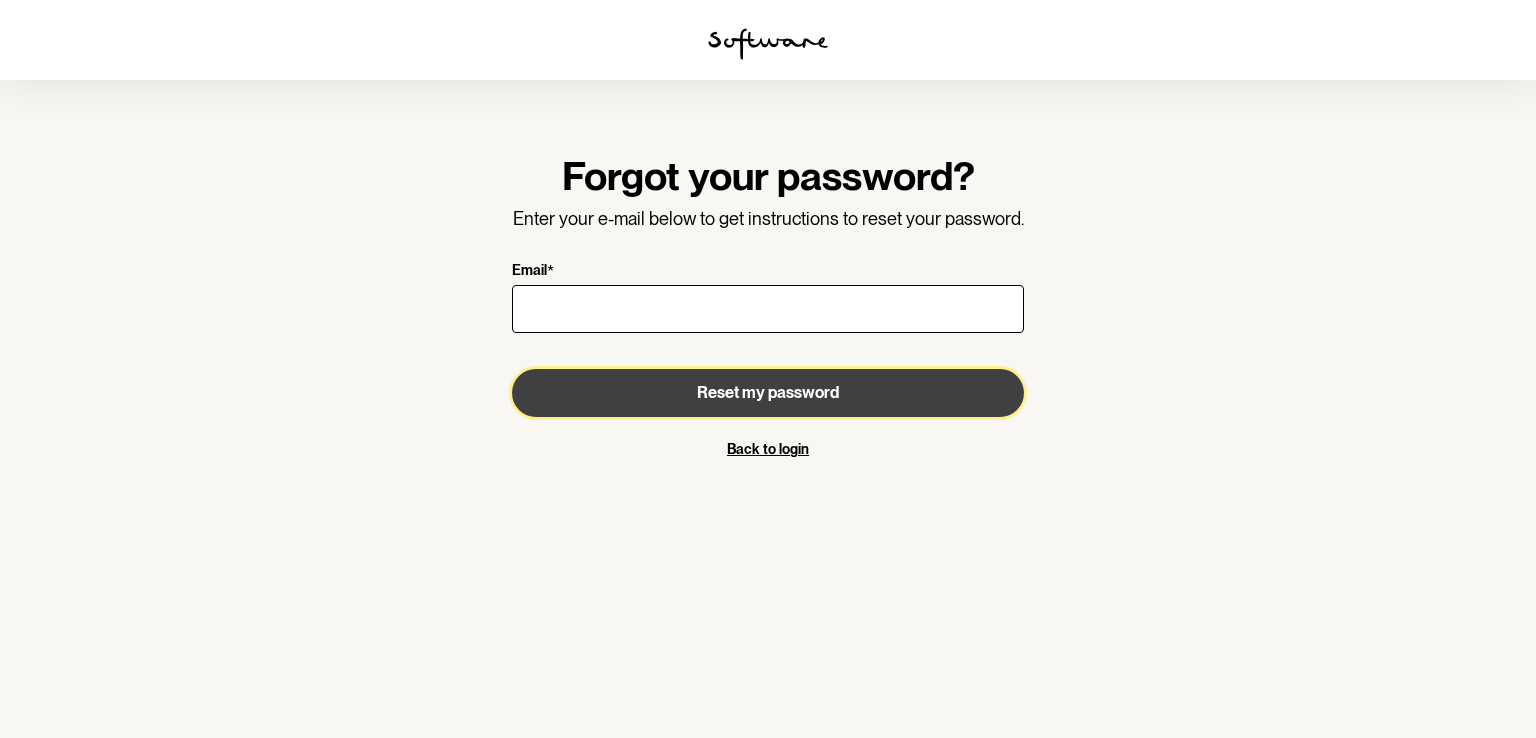 click on "Reset my password" at bounding box center [768, 392] 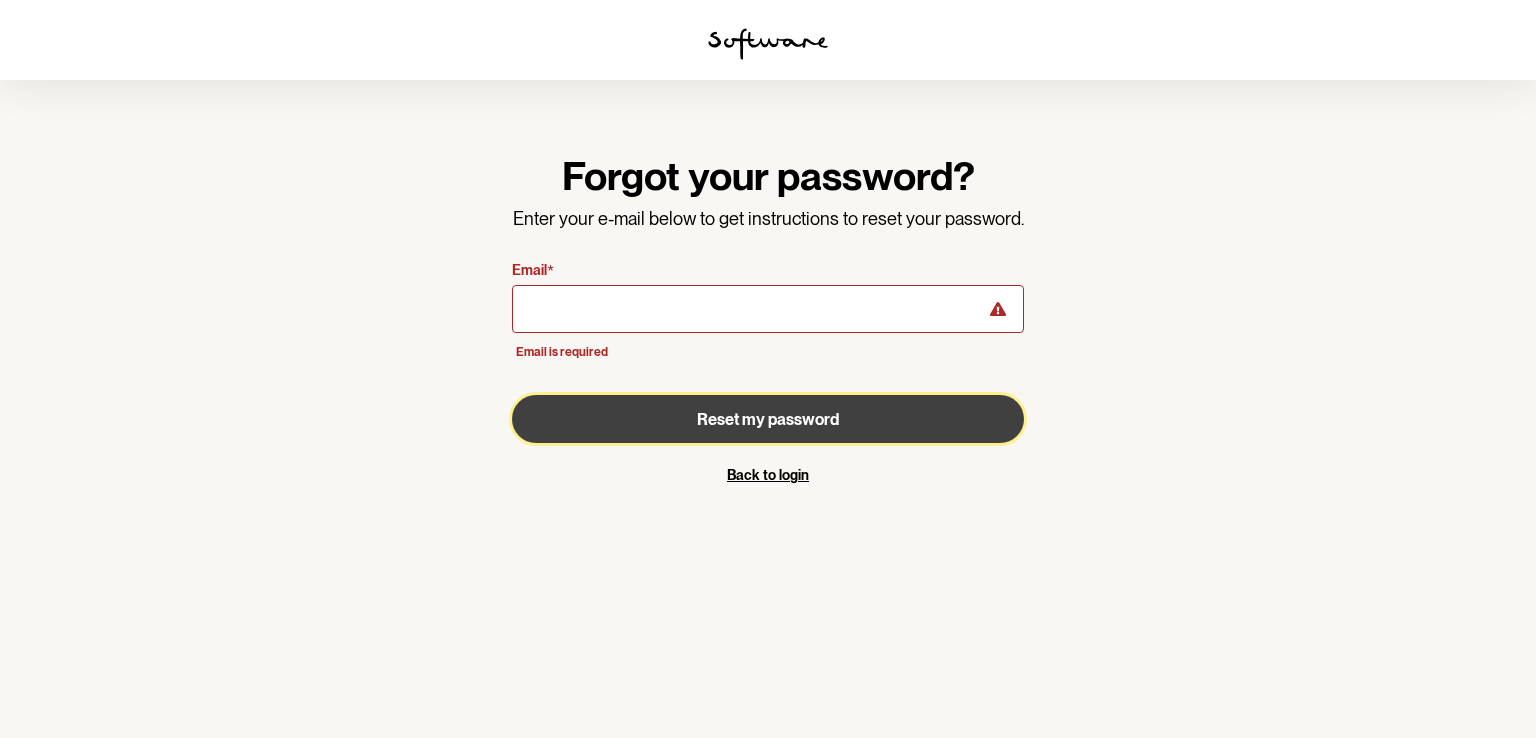 click on "Reset my password" at bounding box center [768, 419] 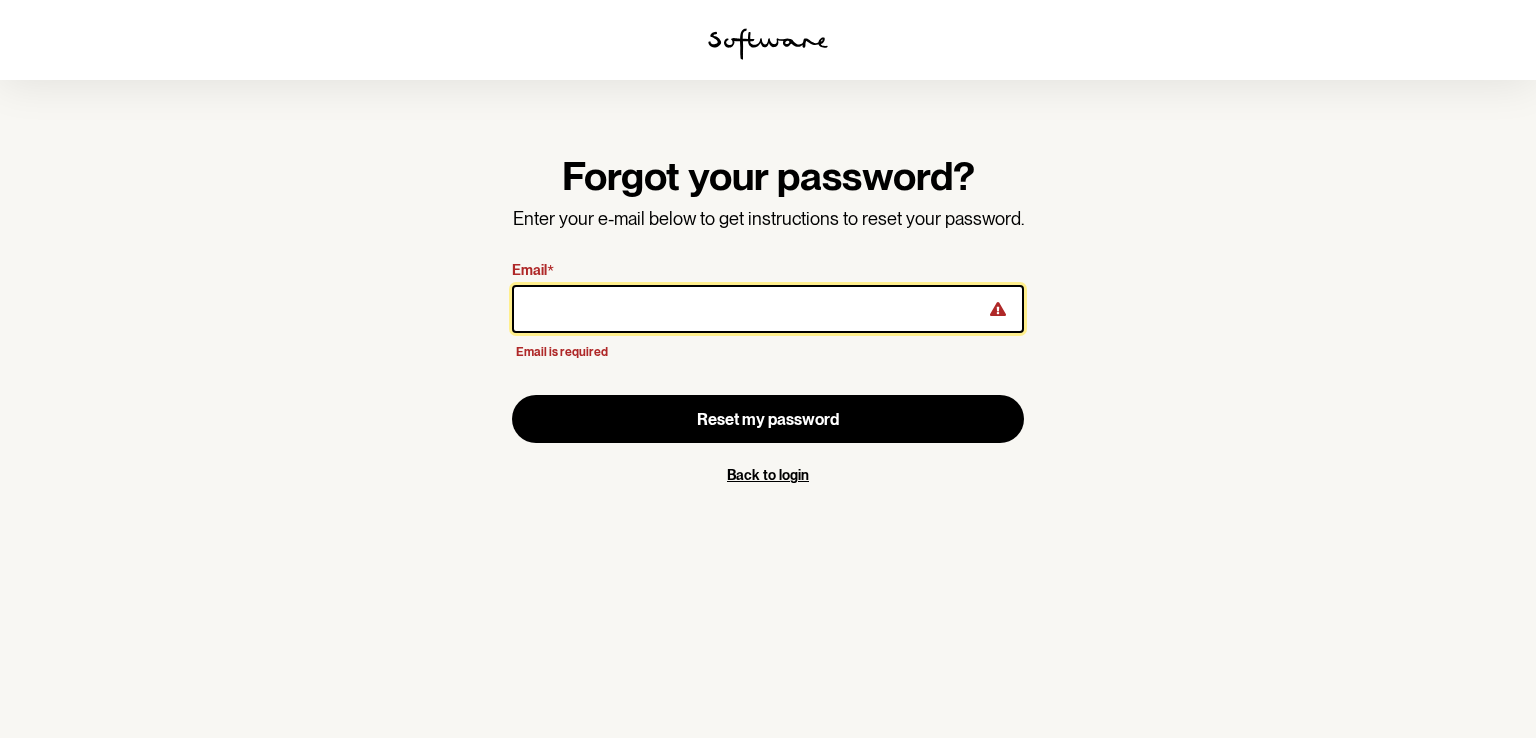 click on "Email *" at bounding box center (768, 309) 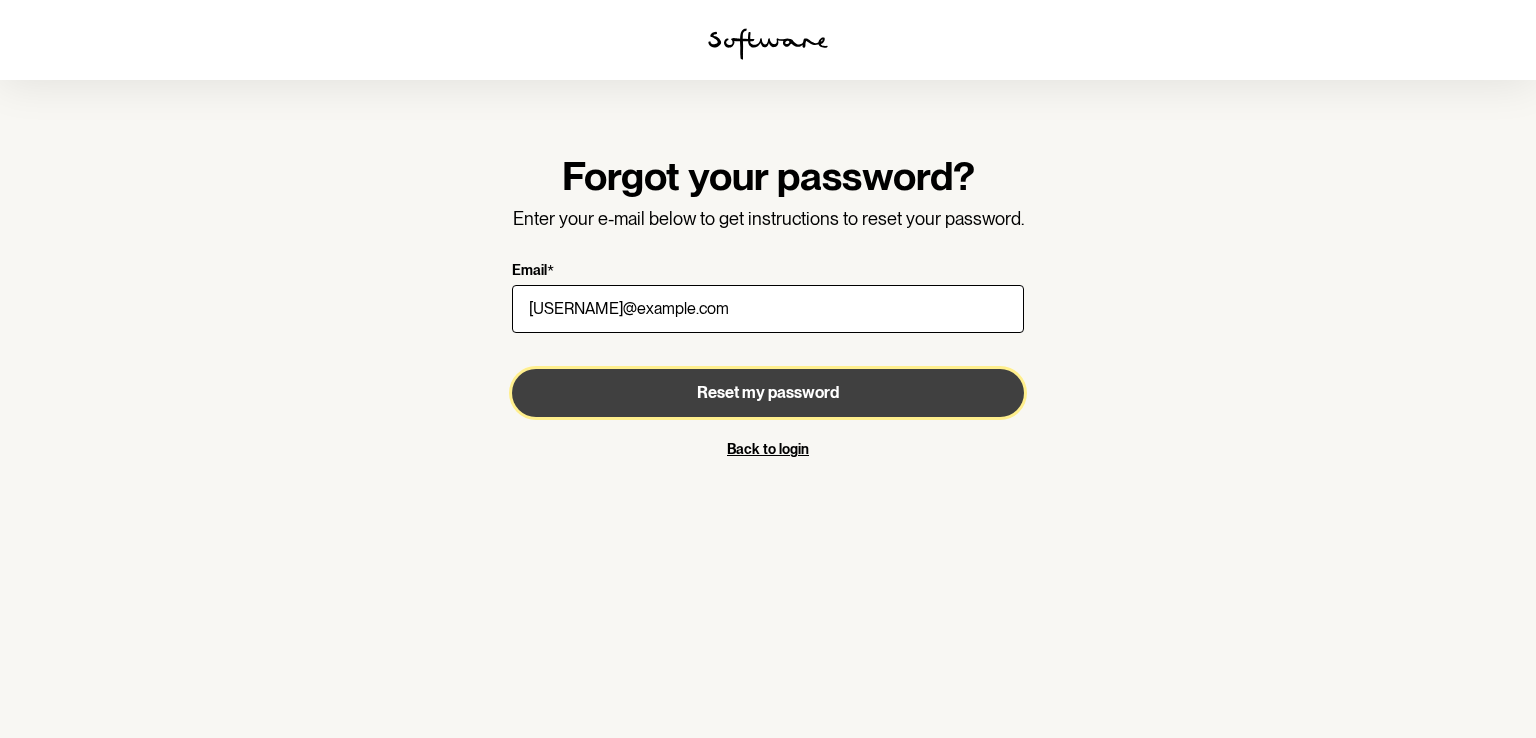 click on "Reset my password" at bounding box center [768, 392] 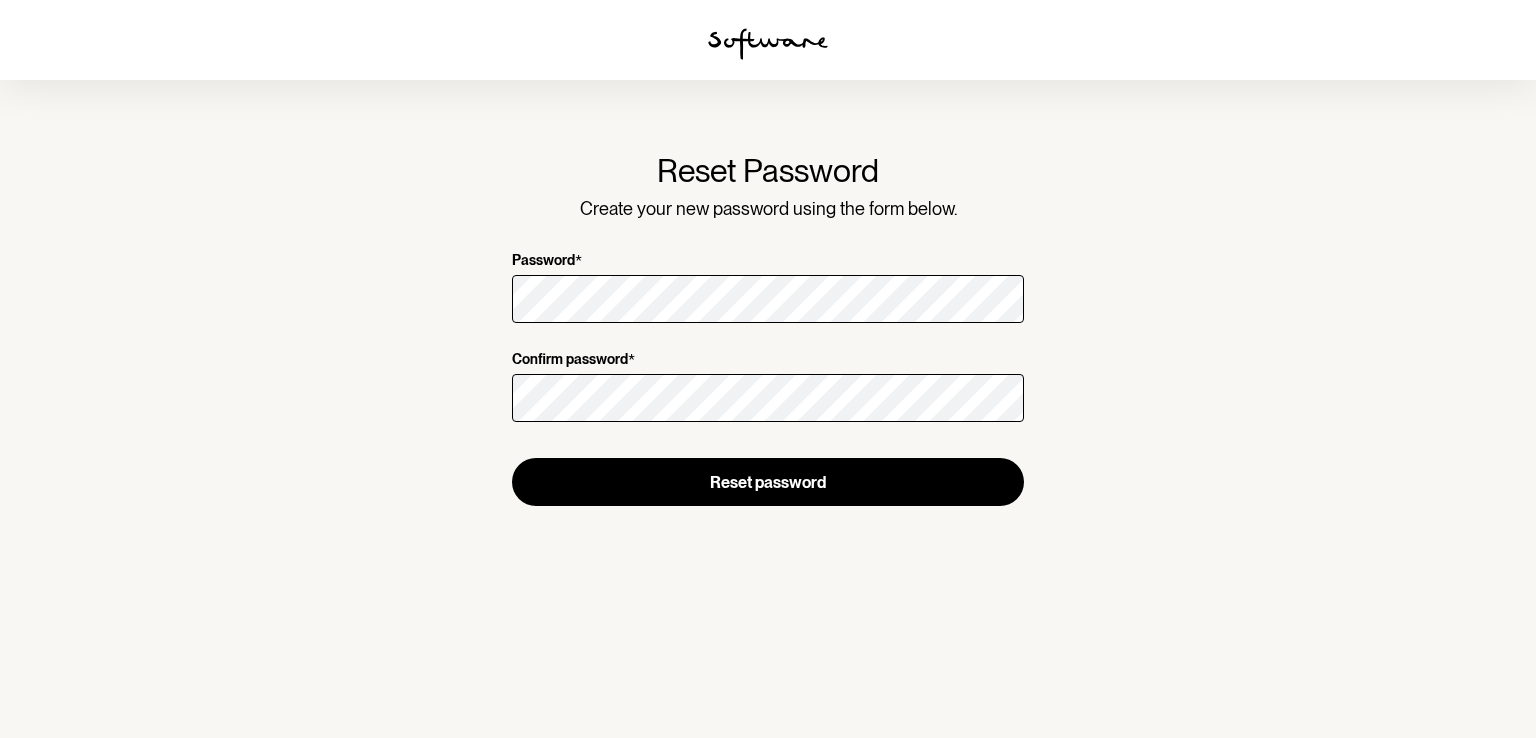 scroll, scrollTop: 0, scrollLeft: 0, axis: both 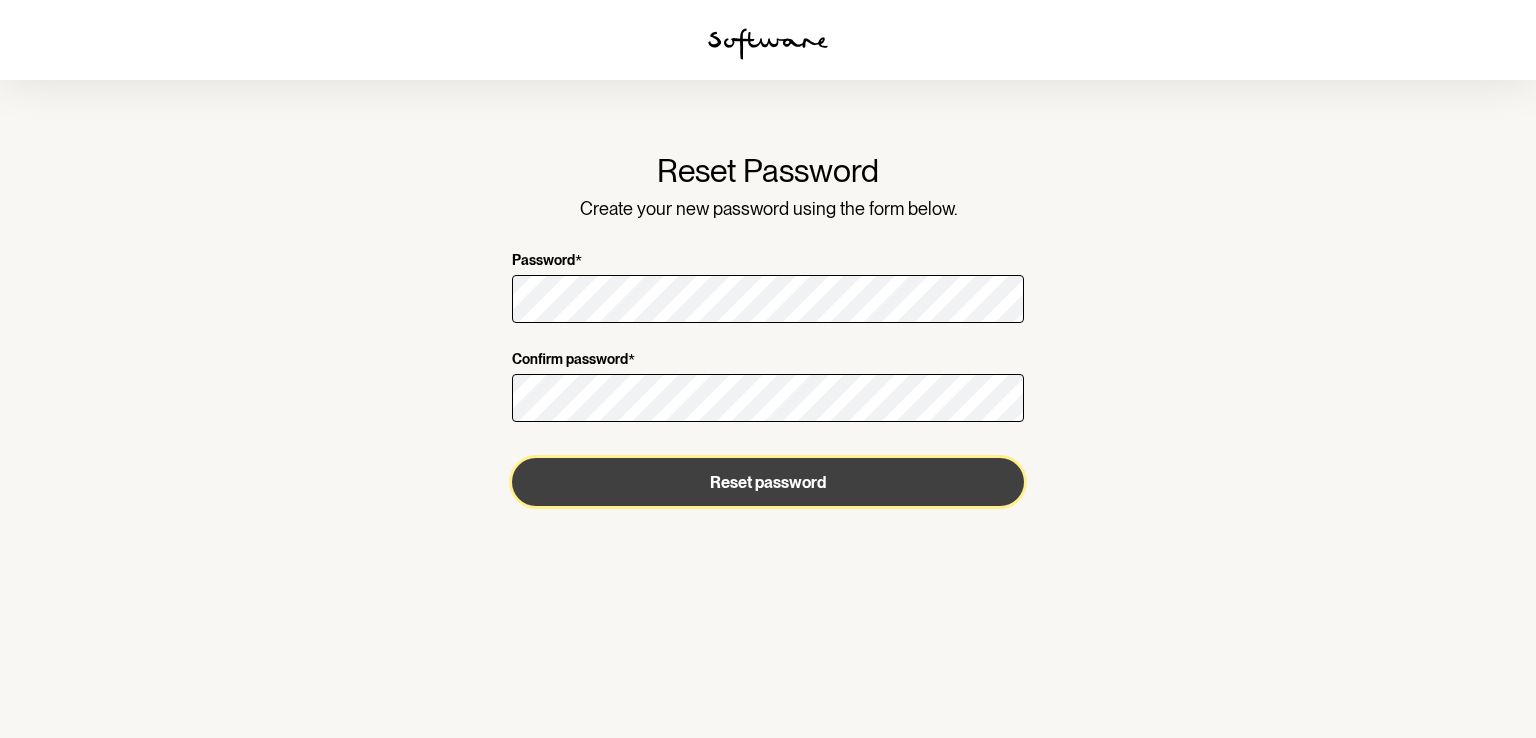 click on "Reset password" at bounding box center [768, 482] 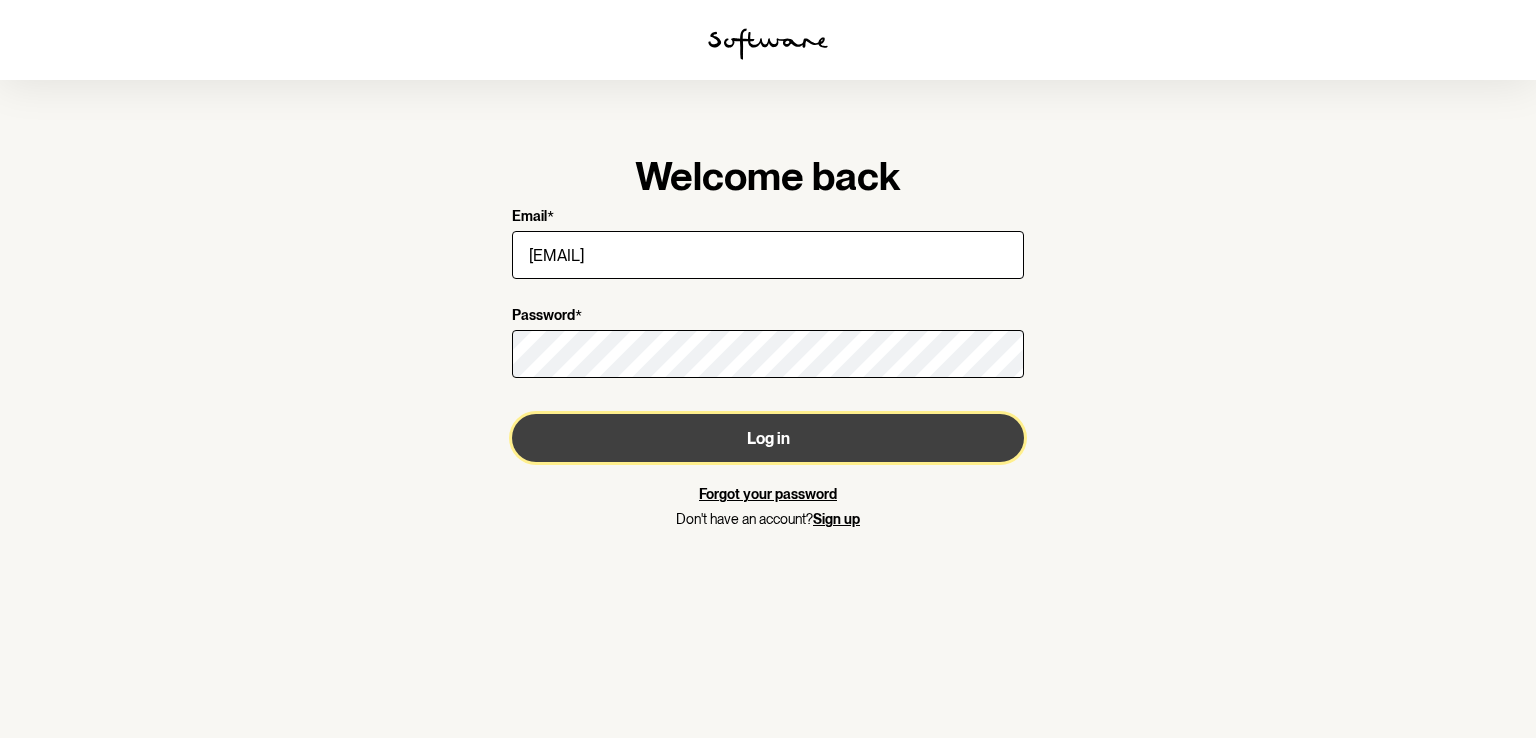 click on "Log in" at bounding box center [768, 438] 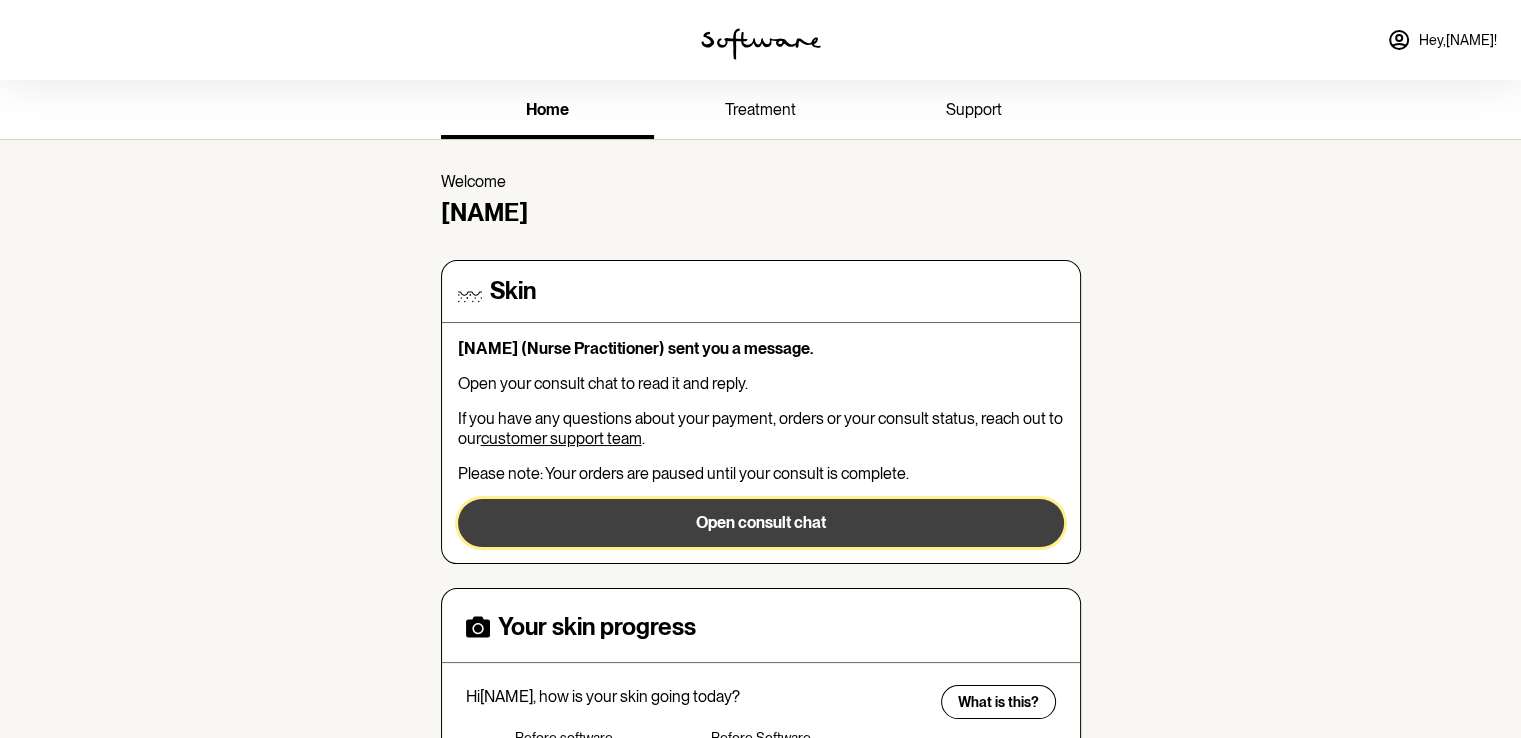 click on "Open consult chat" at bounding box center (761, 523) 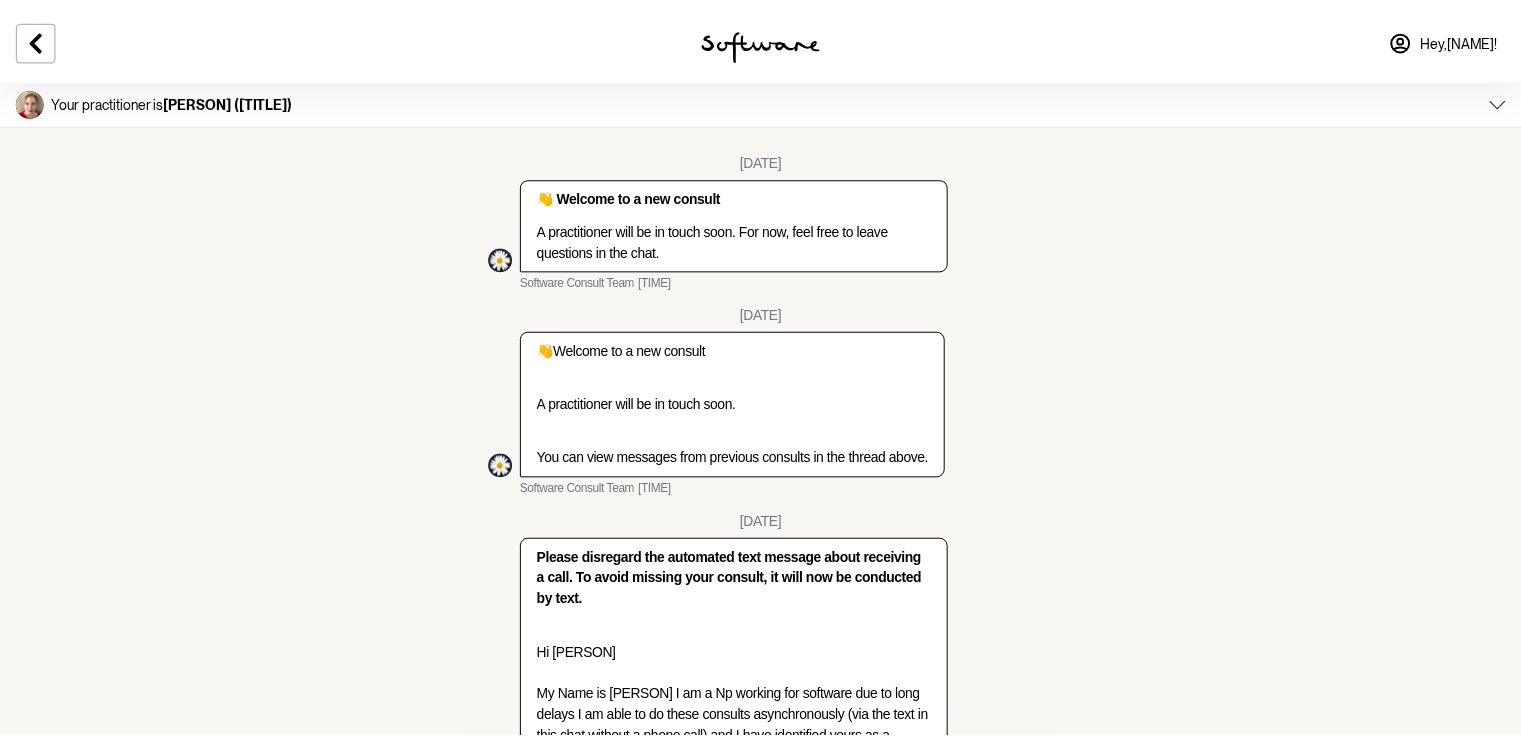 scroll, scrollTop: 11044, scrollLeft: 0, axis: vertical 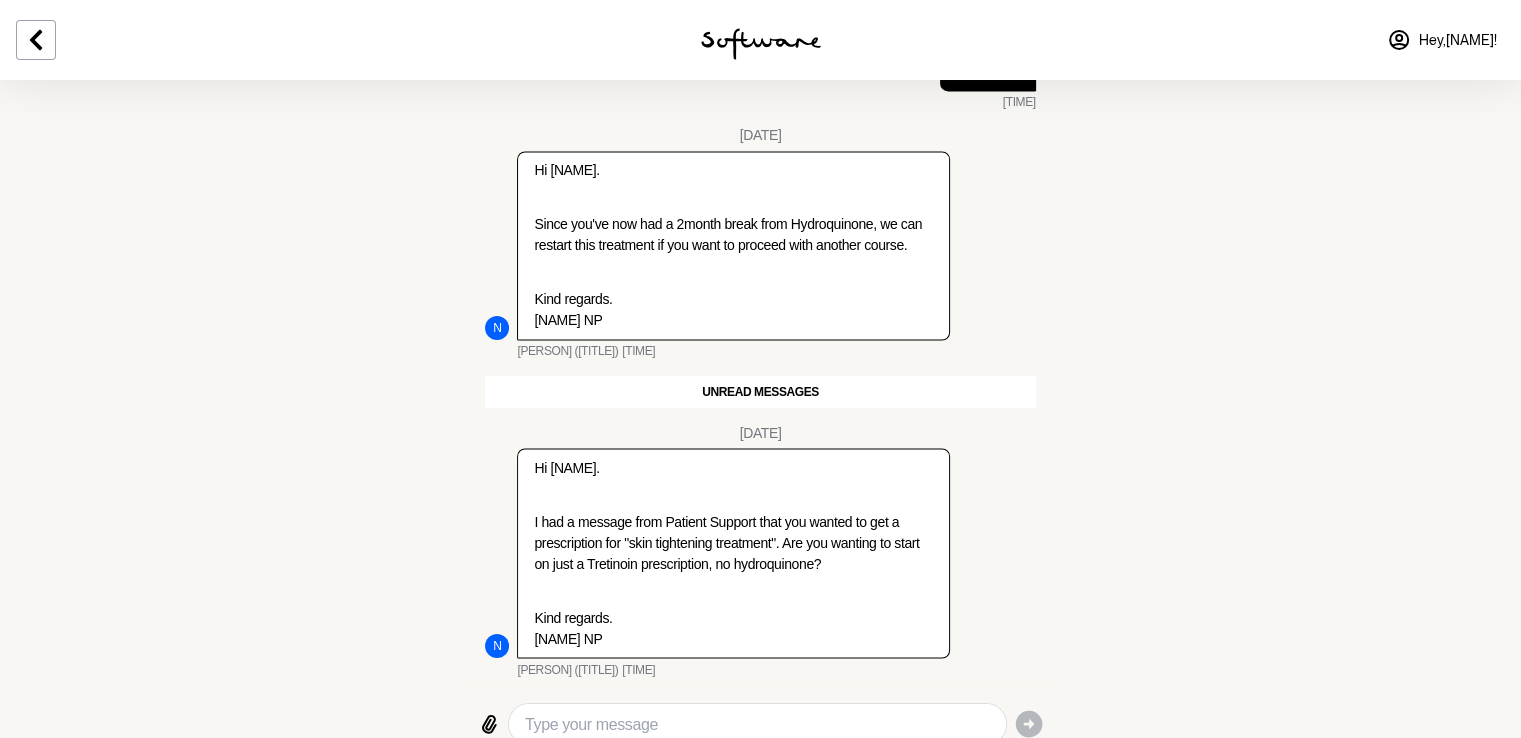 click at bounding box center [757, 724] 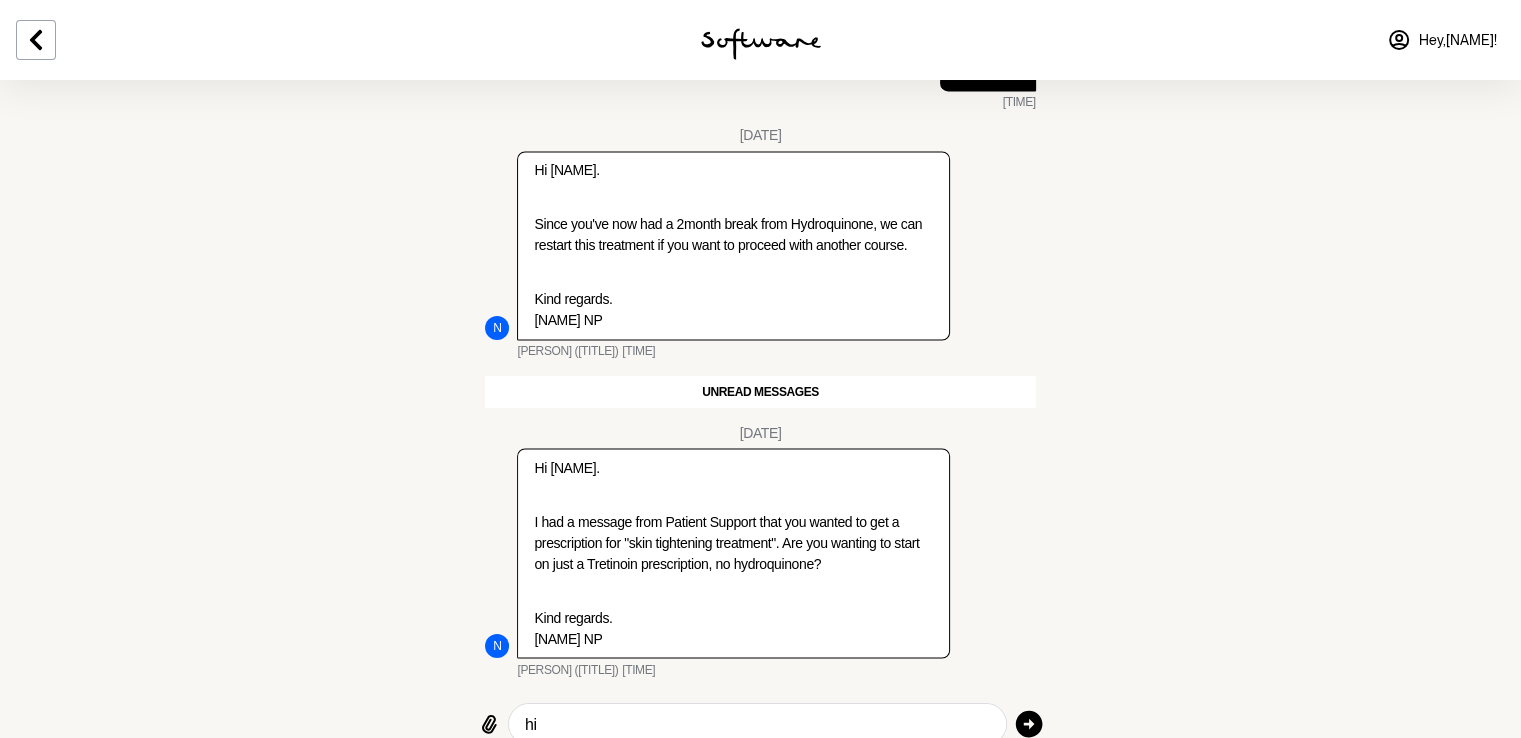 type on "h" 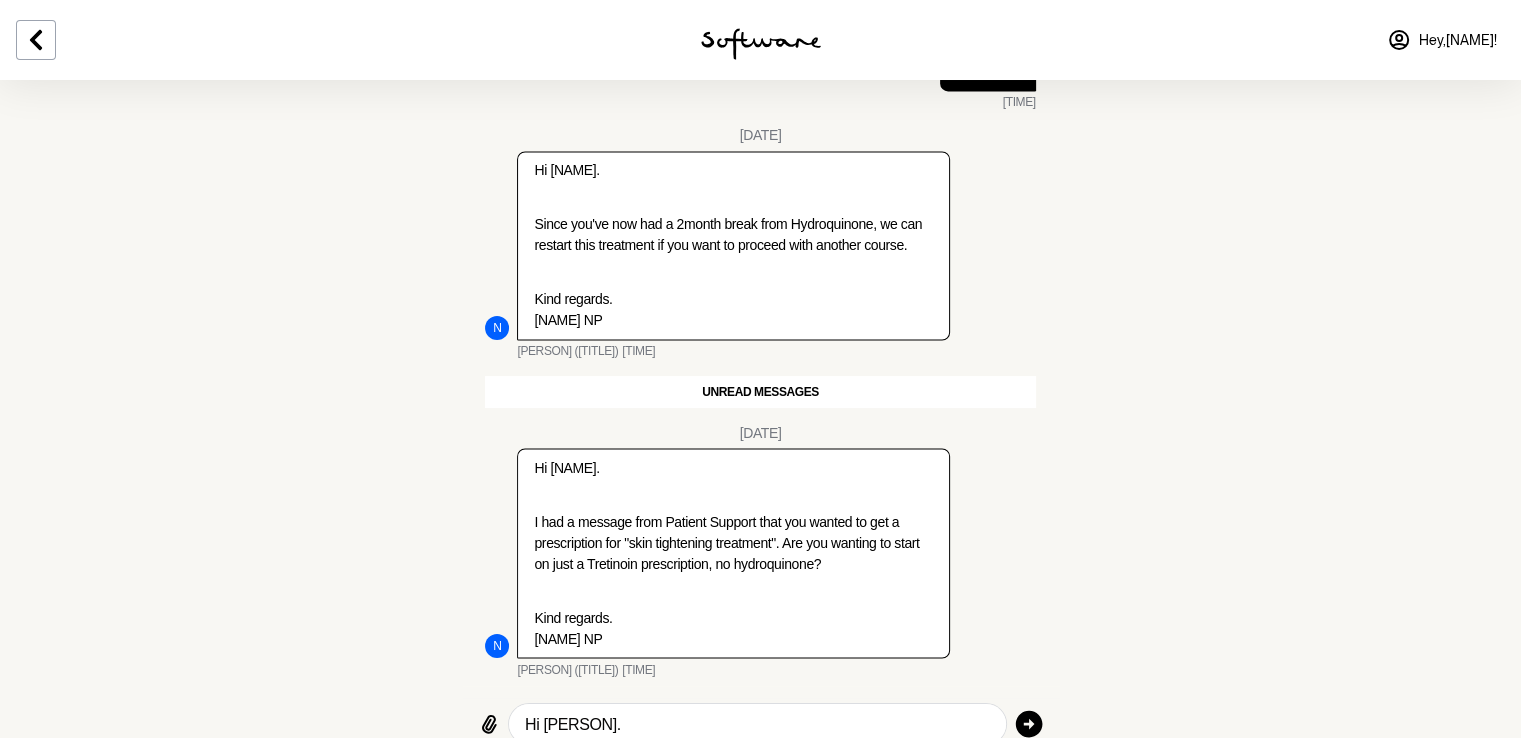 click on "Hi [PERSON]." at bounding box center [757, 724] 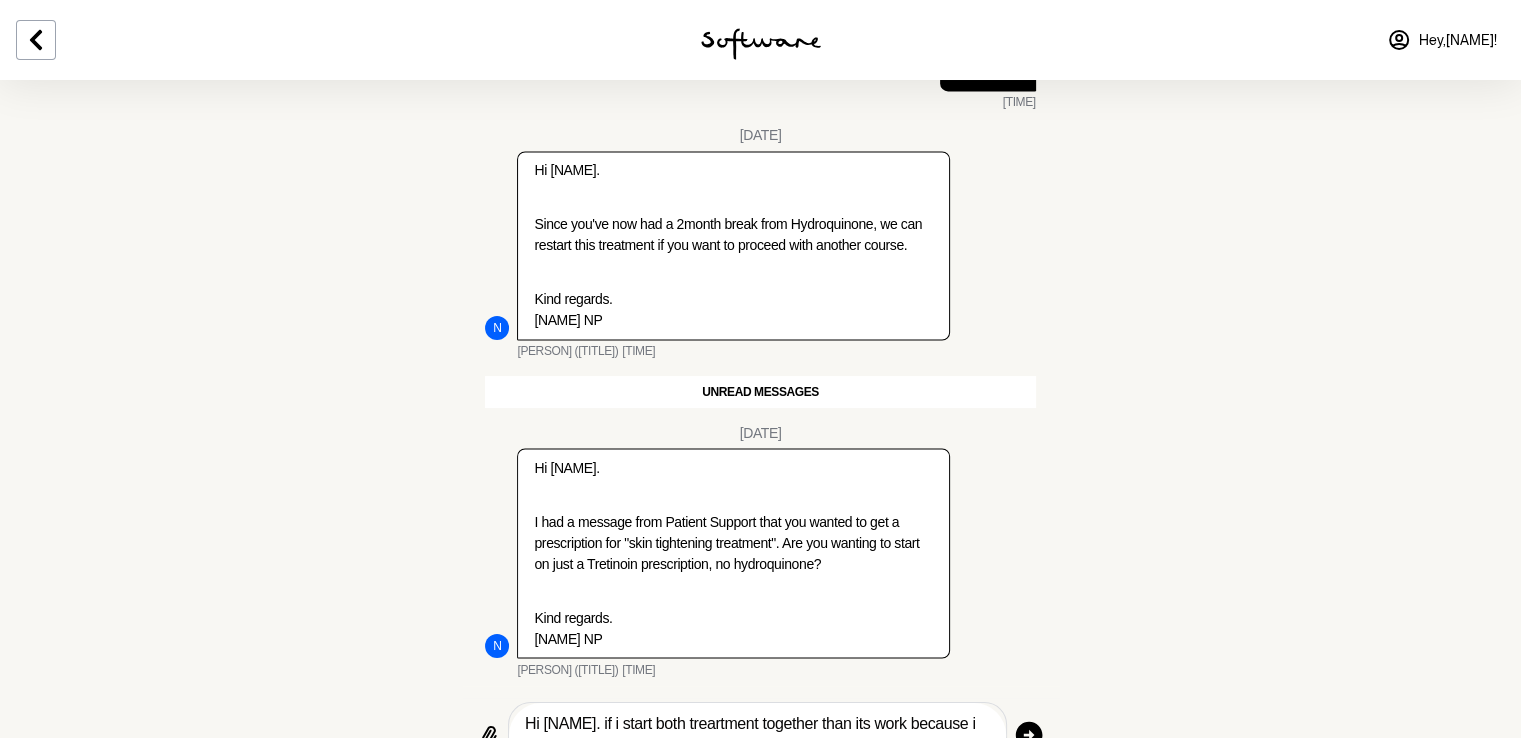 click on "Hi [NAME]. if i start both treartment together than its work because i would like to my skin tight and wrinkle free, is it possible. thank you" at bounding box center (757, 735) 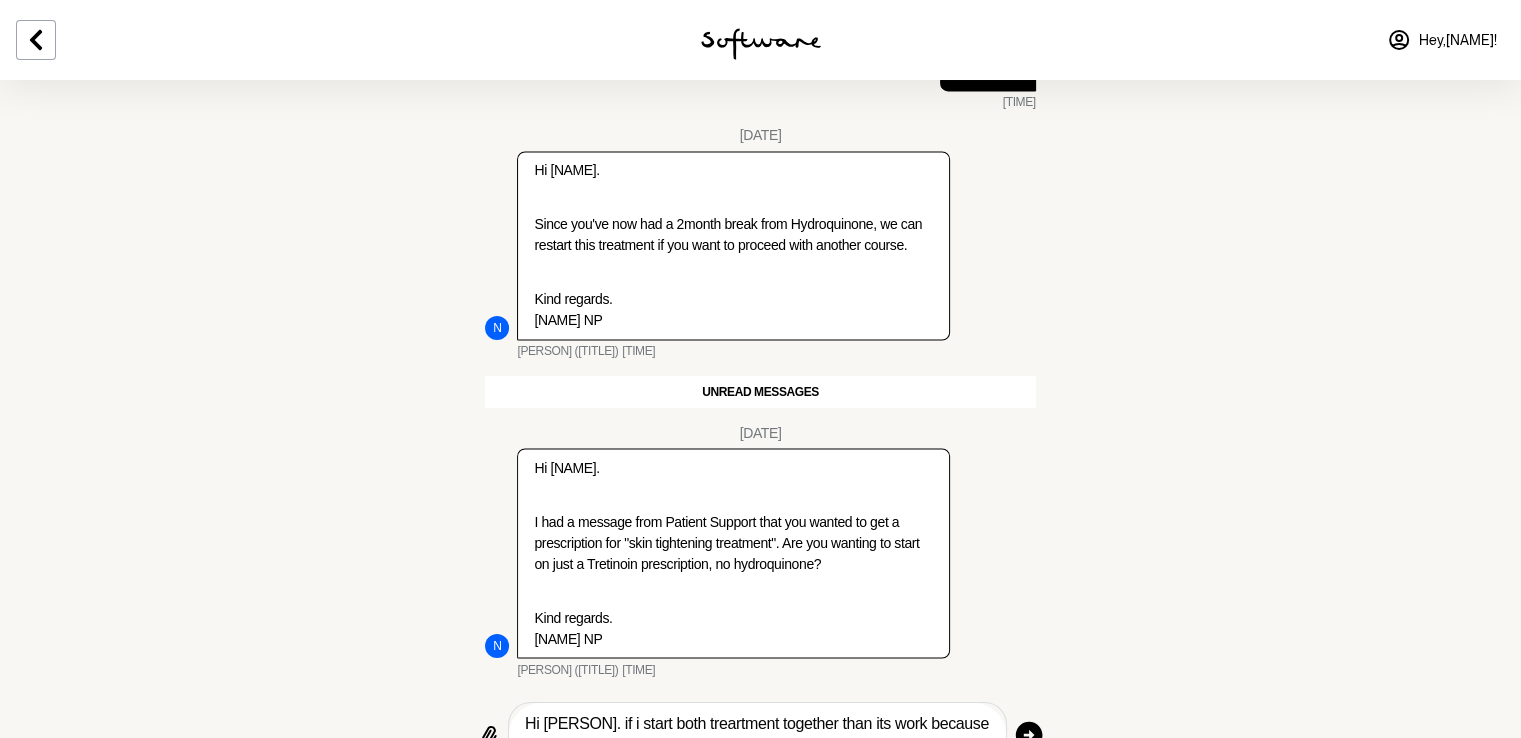 click on "Hi [PERSON]. if i start both treartment together than its work because i would like to my skin tight and wrinkle free, is it possible Thank you" at bounding box center (757, 735) 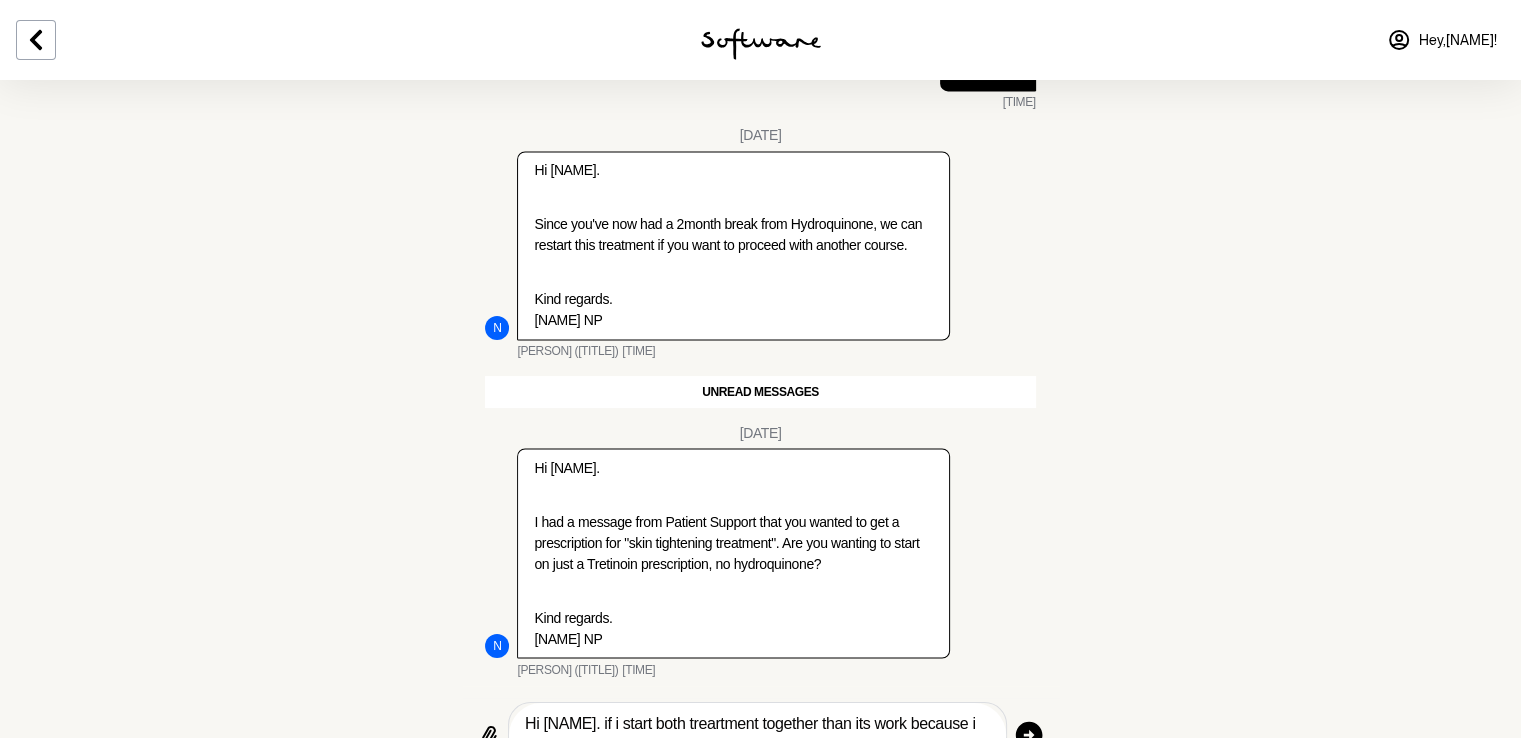 type on "Hi [NAME]. if i start both treartment together than its work because i would like to my skin tight and wrinkle free, is it possible .Thank you." 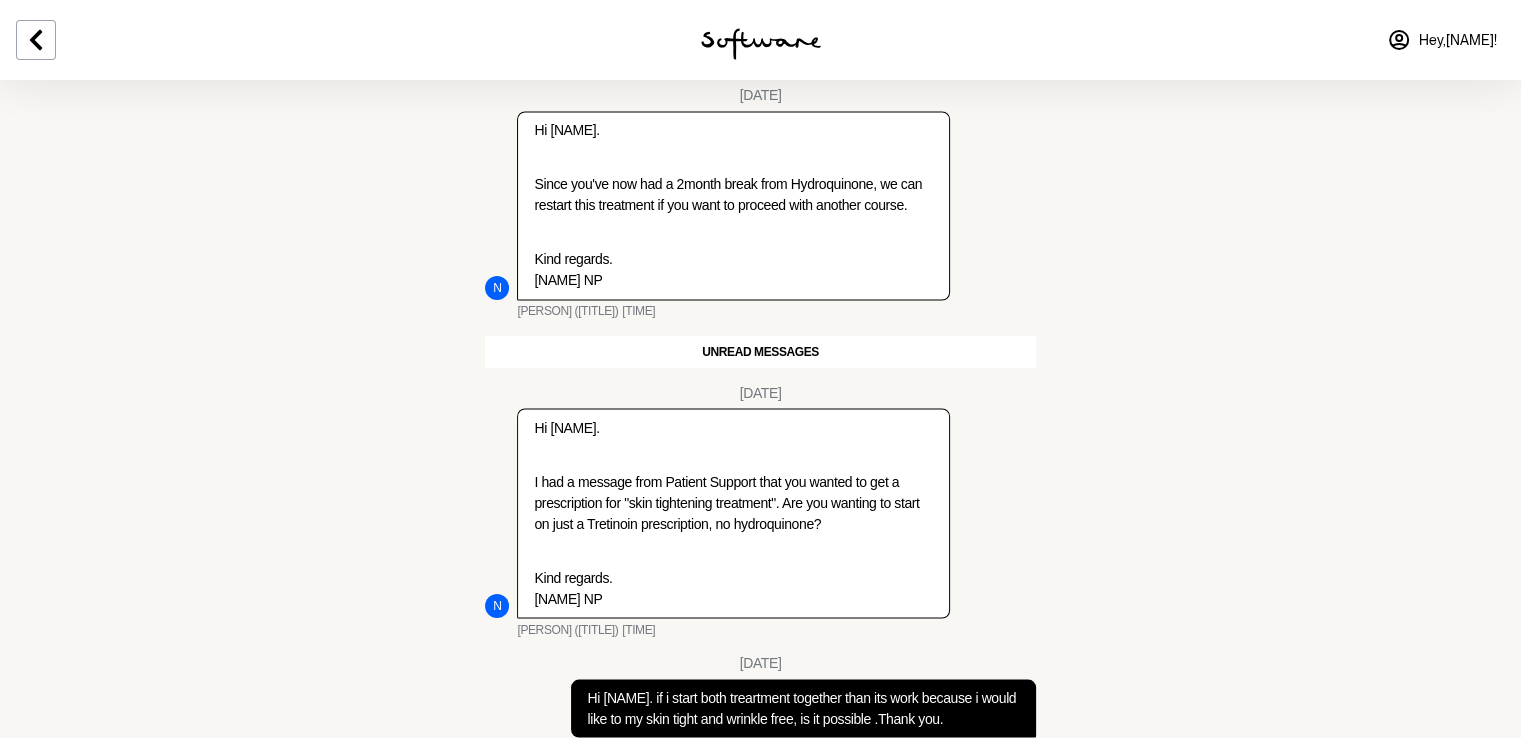 scroll, scrollTop: 11162, scrollLeft: 0, axis: vertical 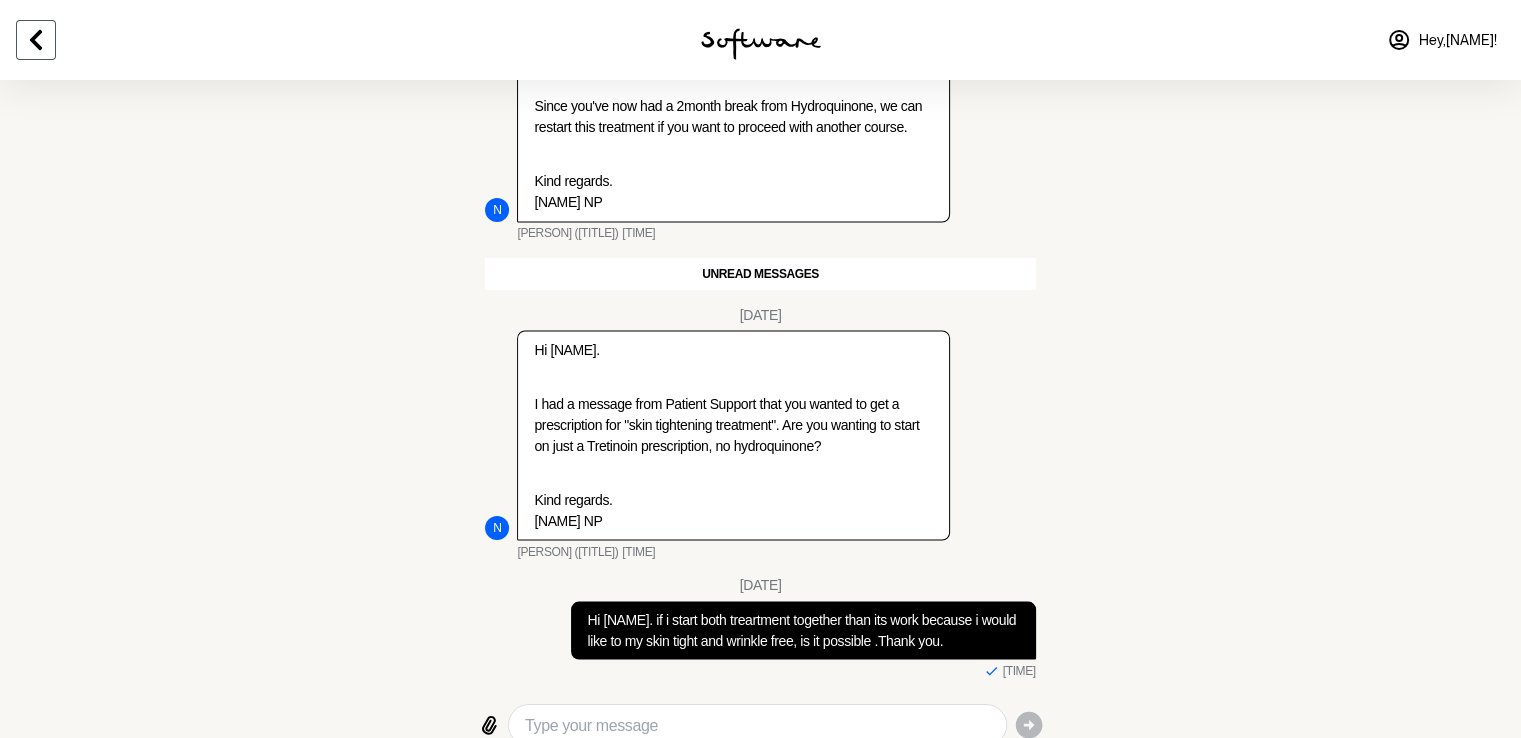 click 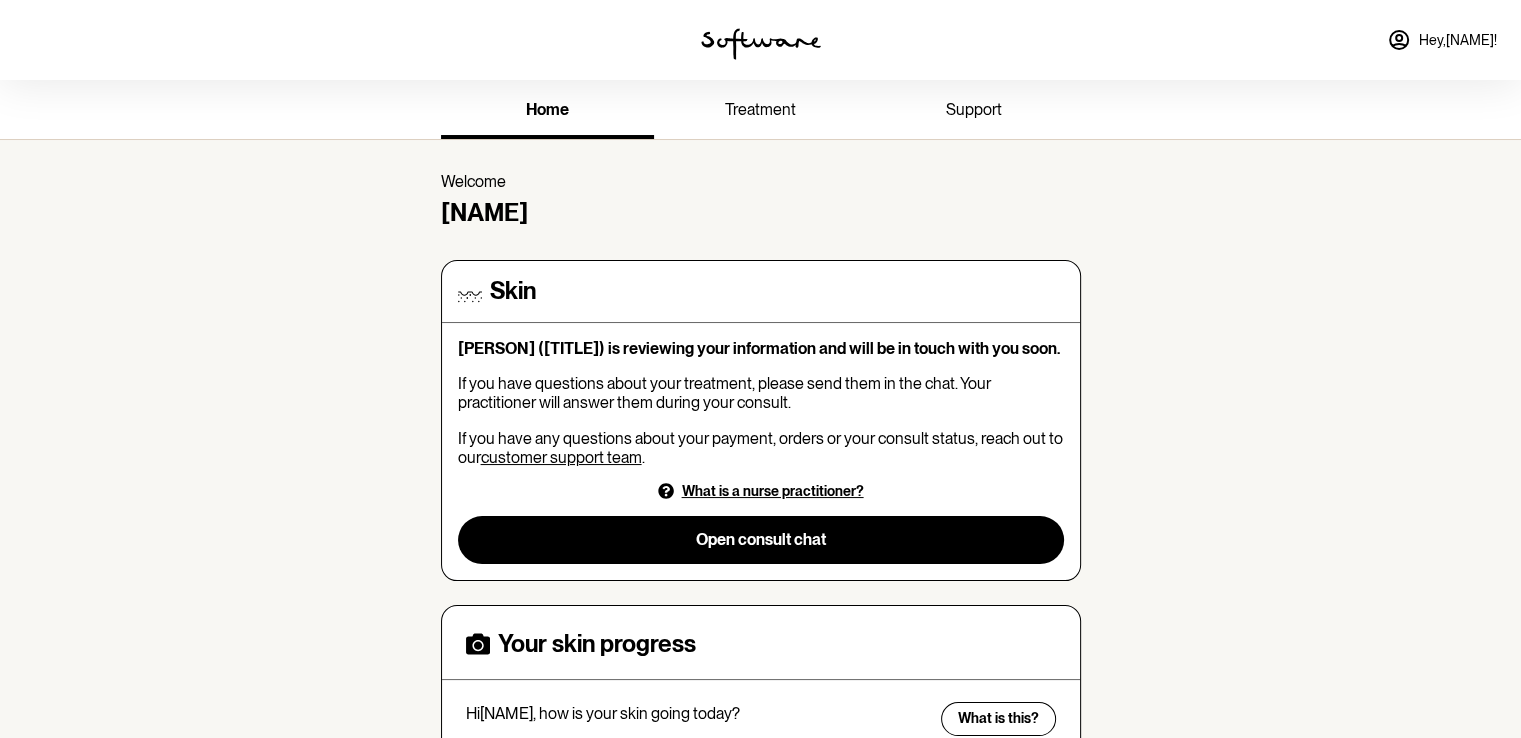 scroll, scrollTop: 644, scrollLeft: 0, axis: vertical 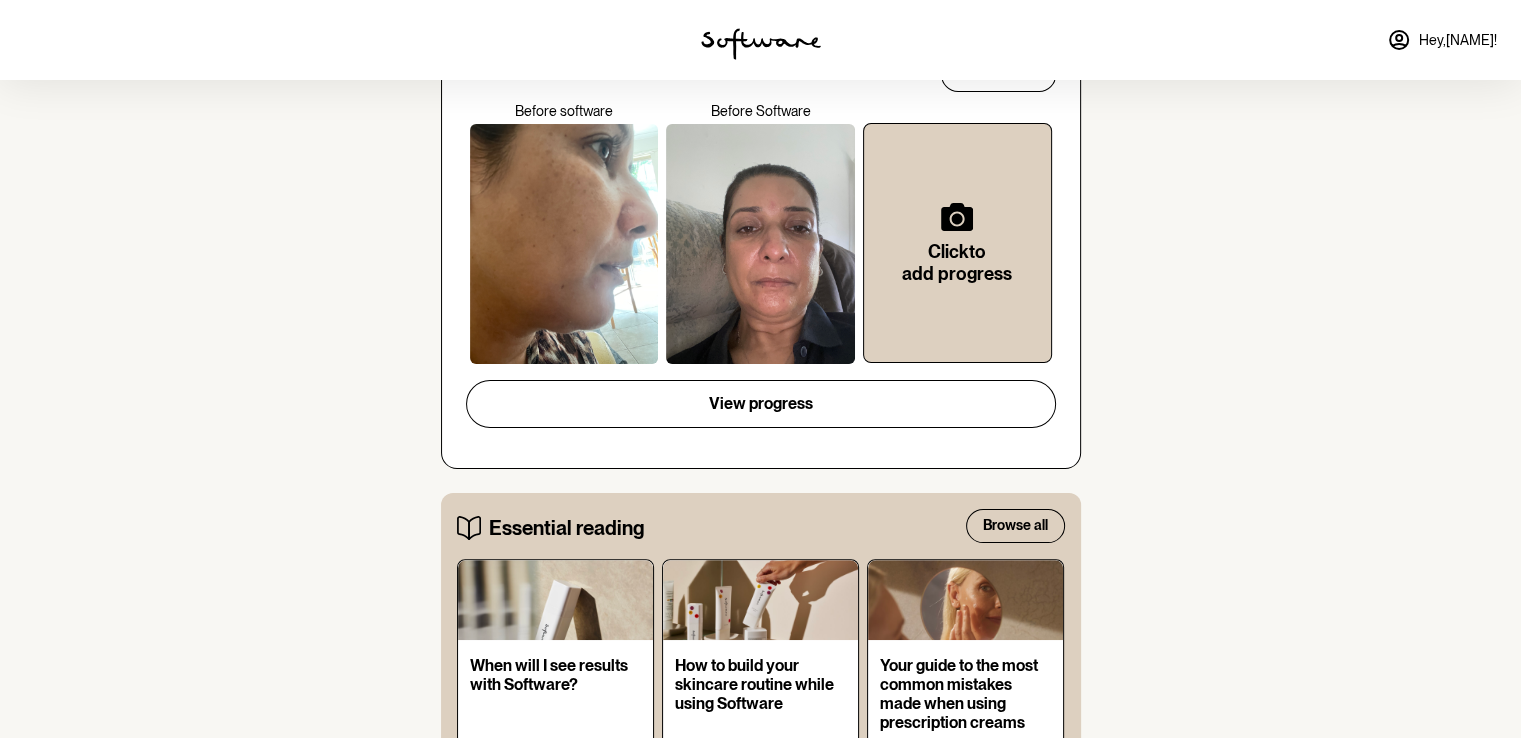 click at bounding box center (760, 244) 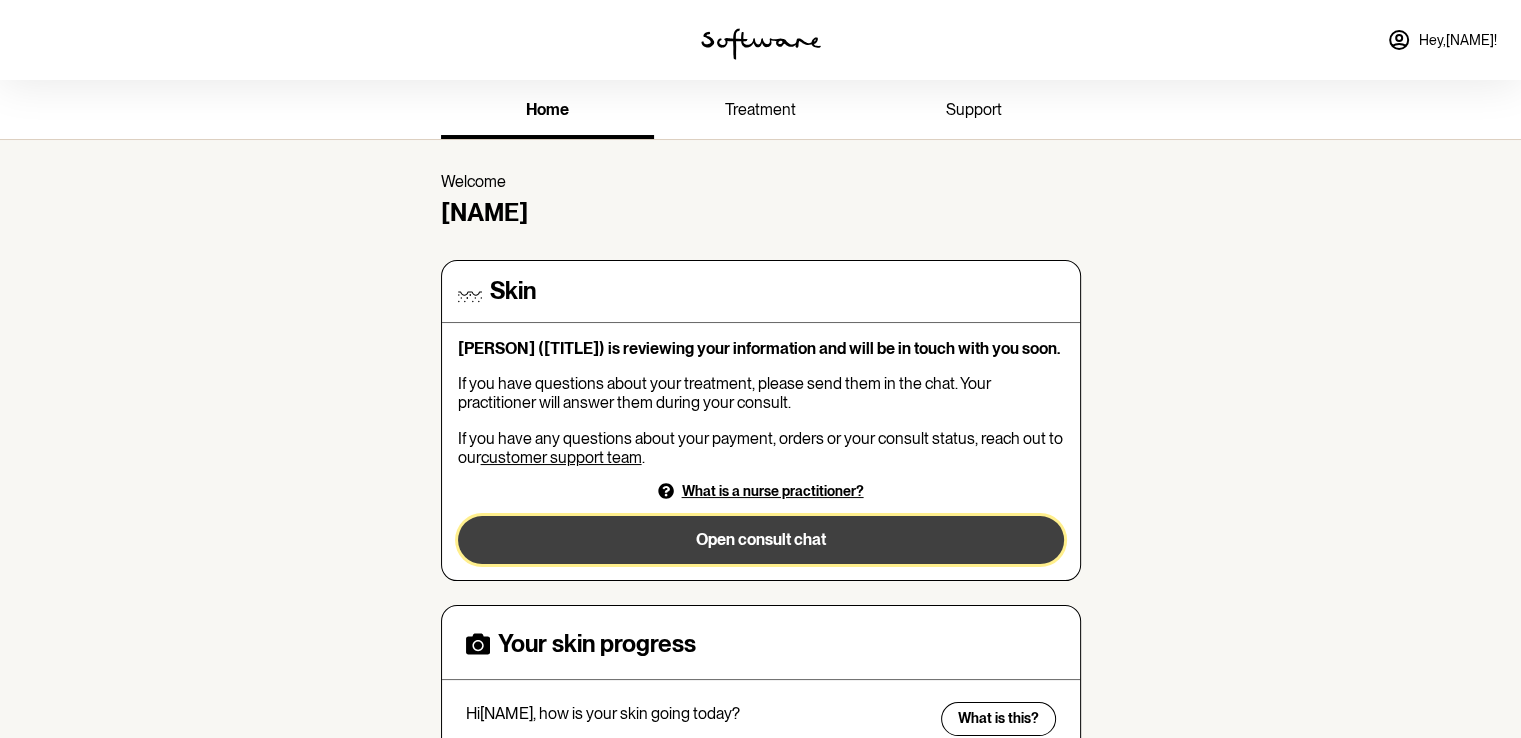 click on "Open consult chat" at bounding box center (761, 540) 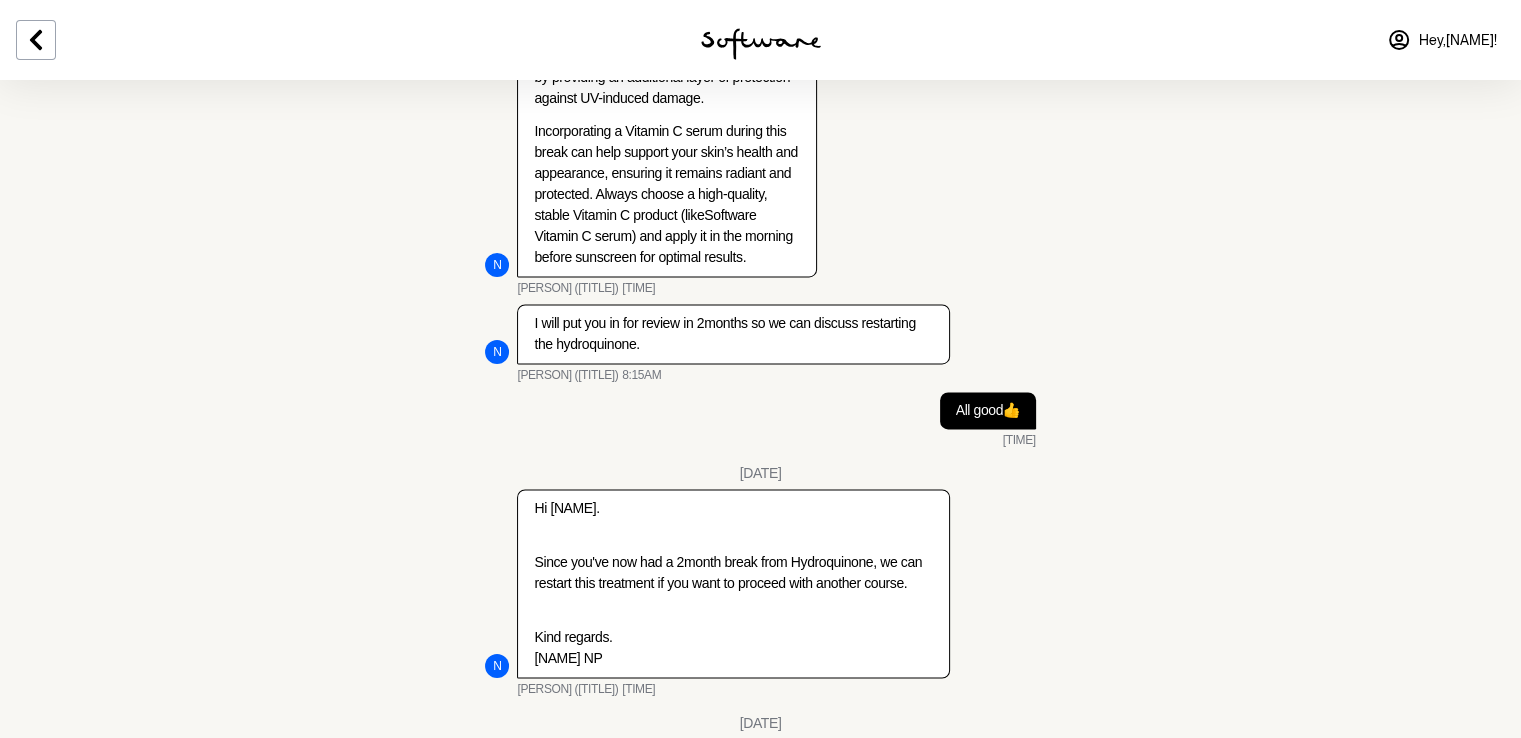 scroll, scrollTop: 11115, scrollLeft: 0, axis: vertical 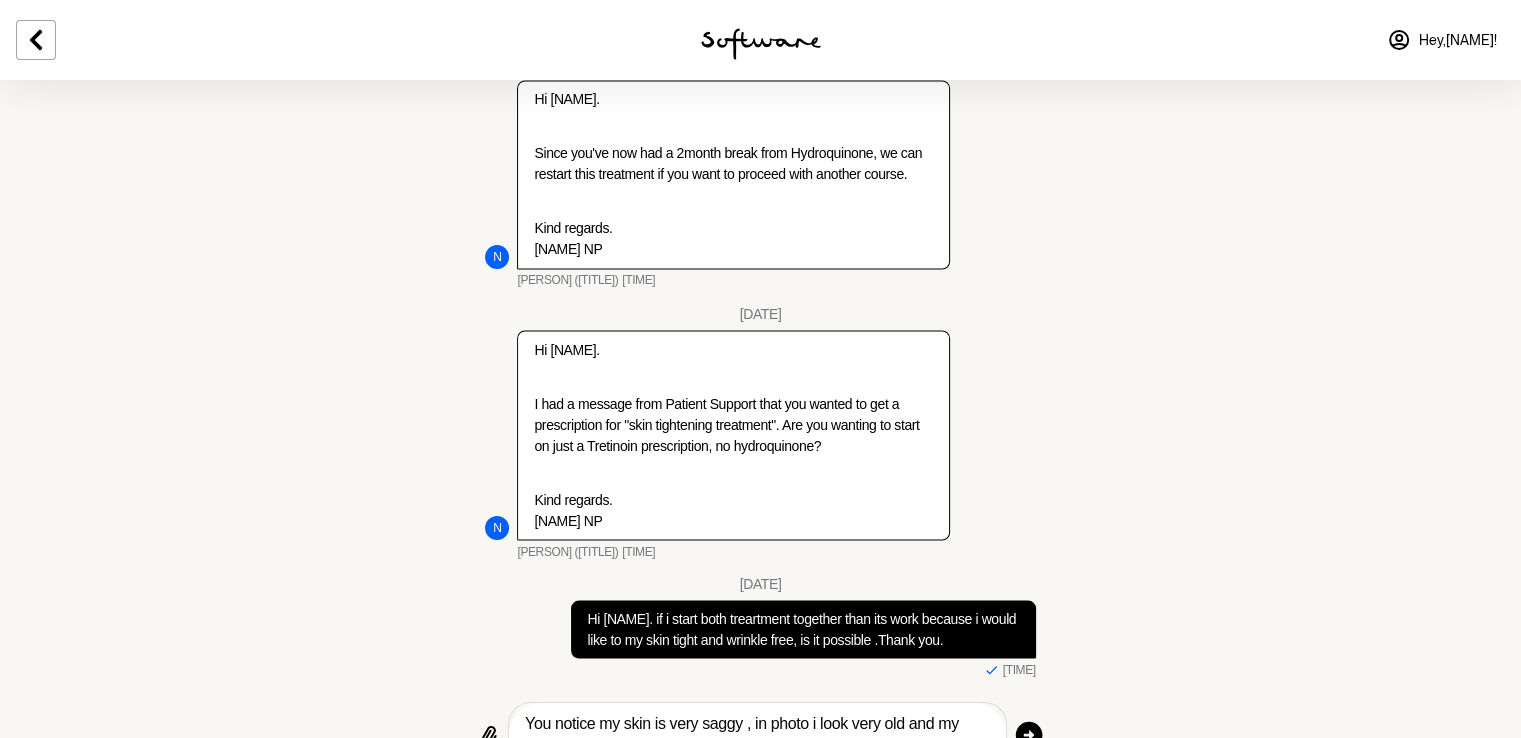 type on "You notice my skin is very saggy , in photo i look very old and my face look very ugly," 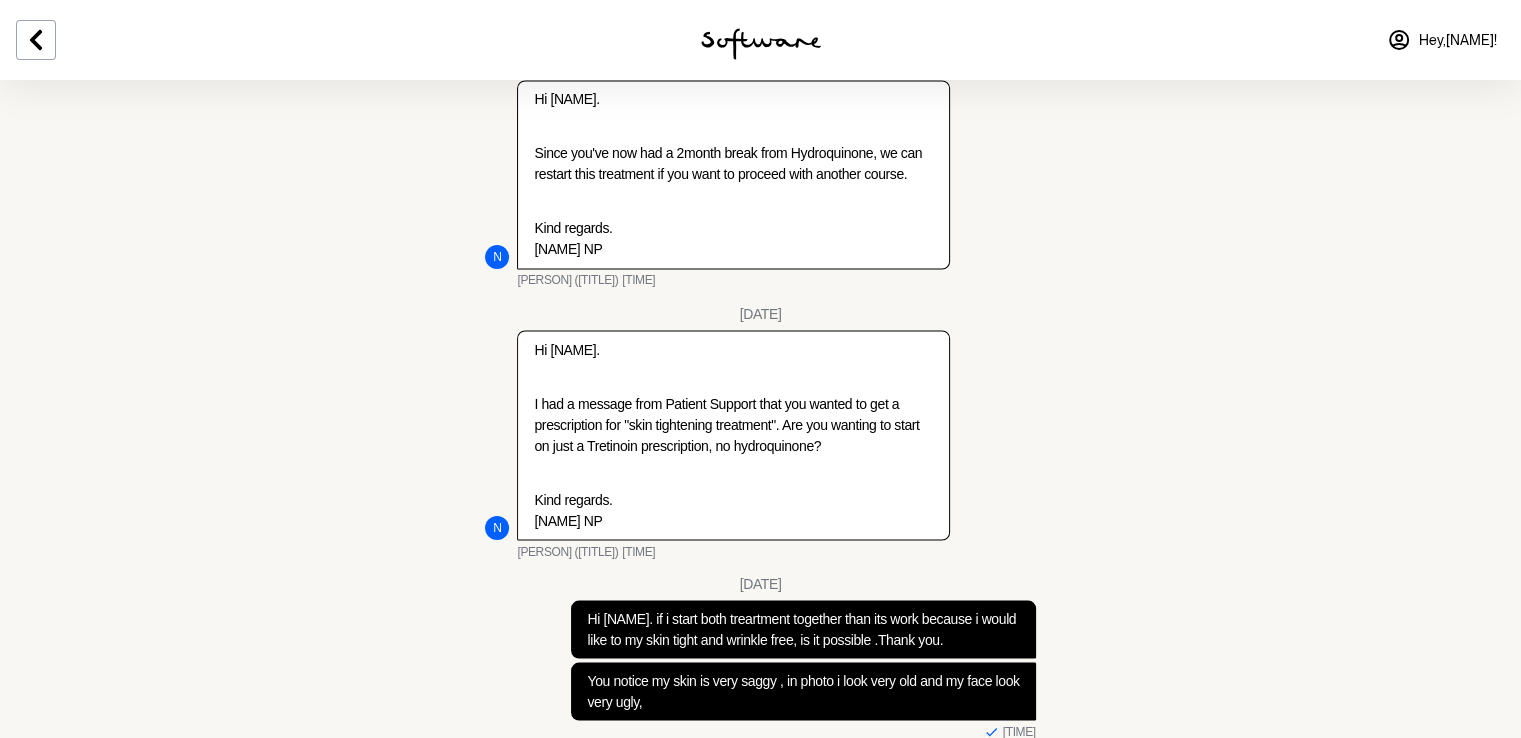 click on "You notice my skin is very saggy , in photo i look very old and my face look very ugly," at bounding box center (803, 691) 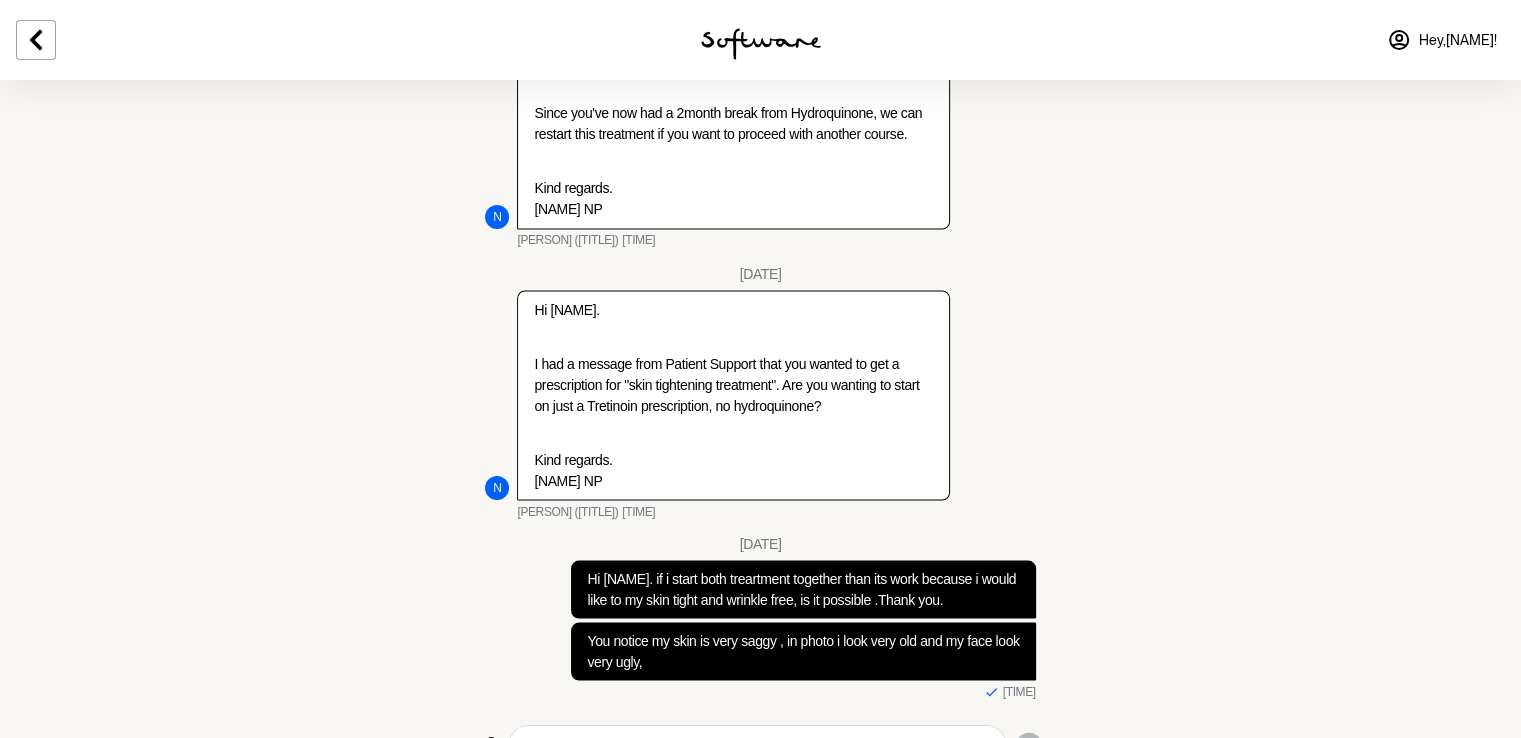 scroll, scrollTop: 11176, scrollLeft: 0, axis: vertical 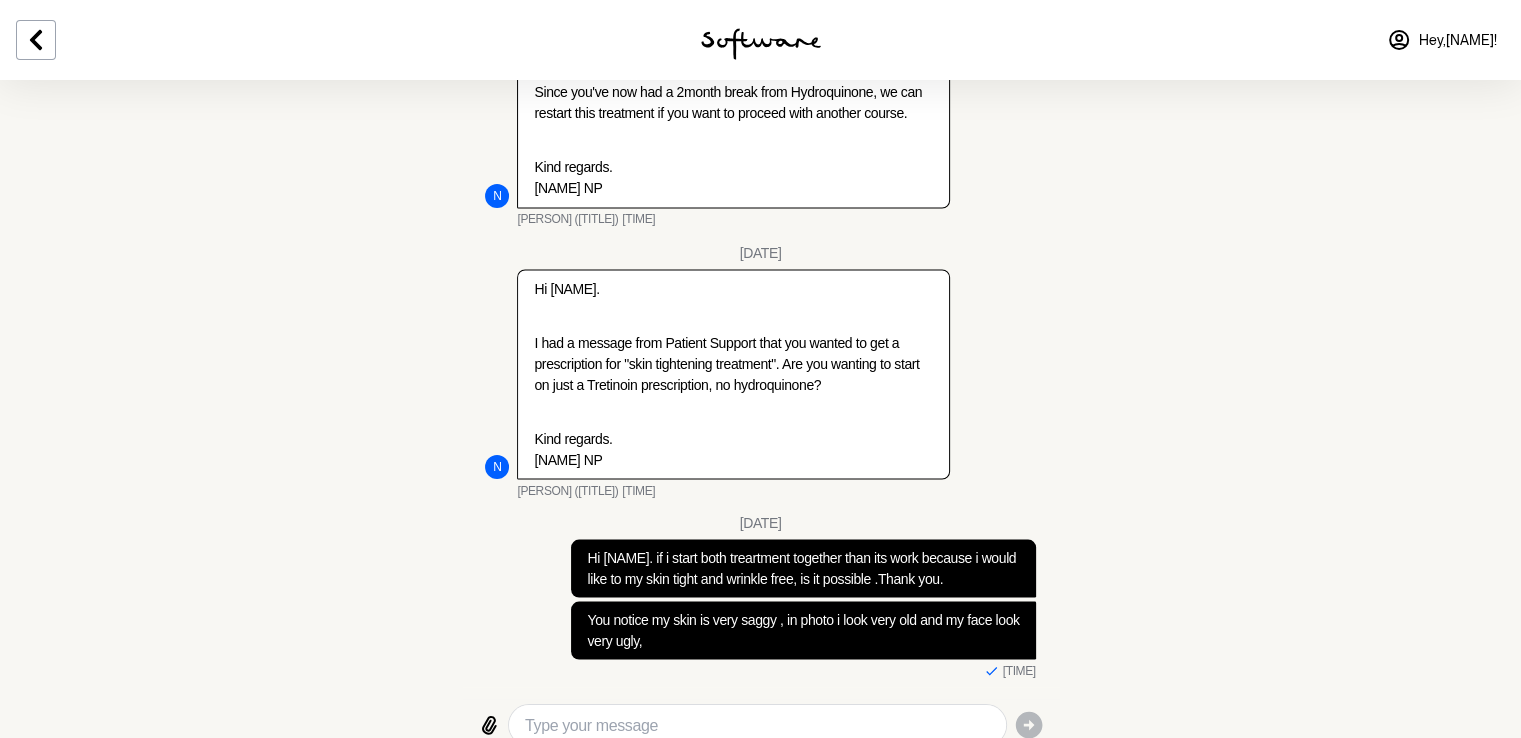 click at bounding box center (757, 725) 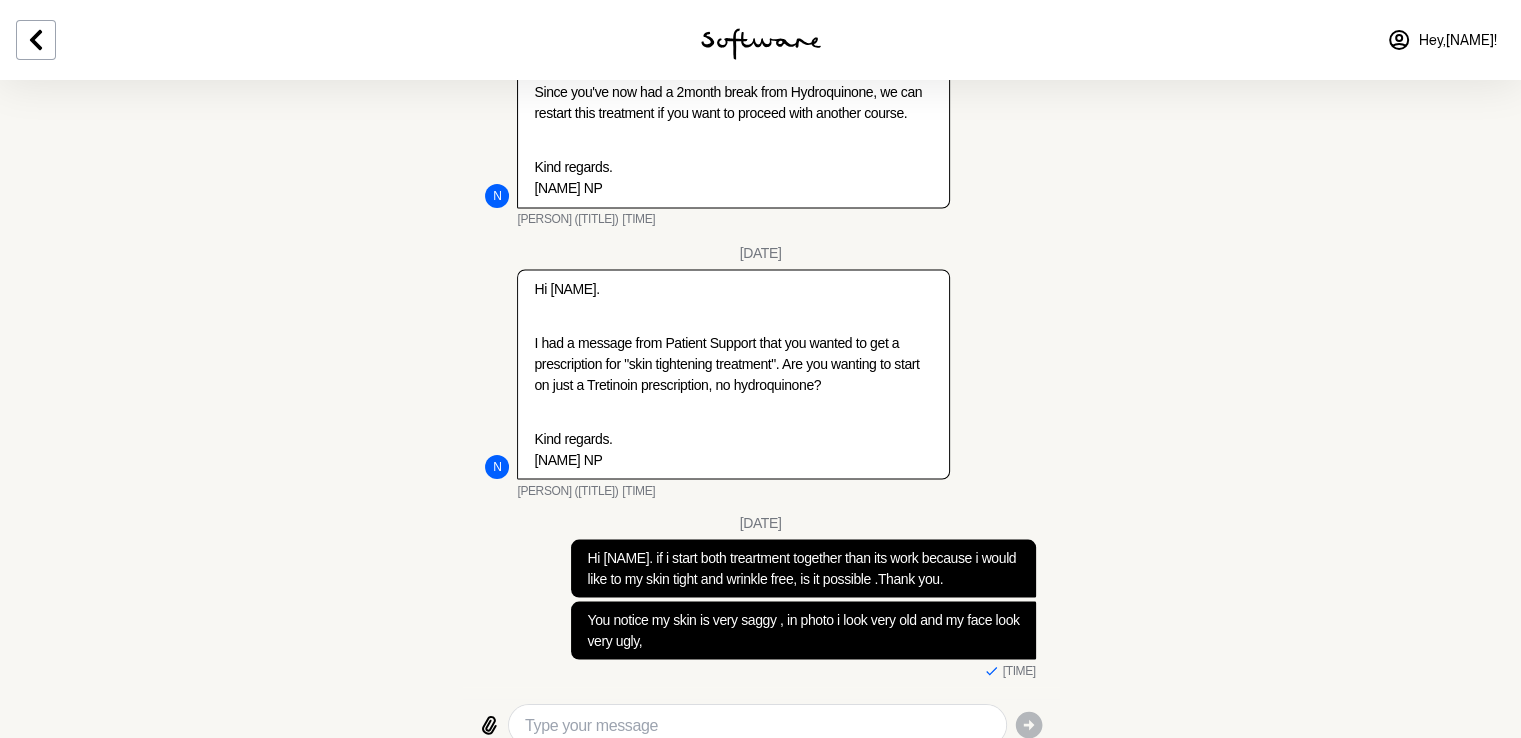 click at bounding box center [757, 725] 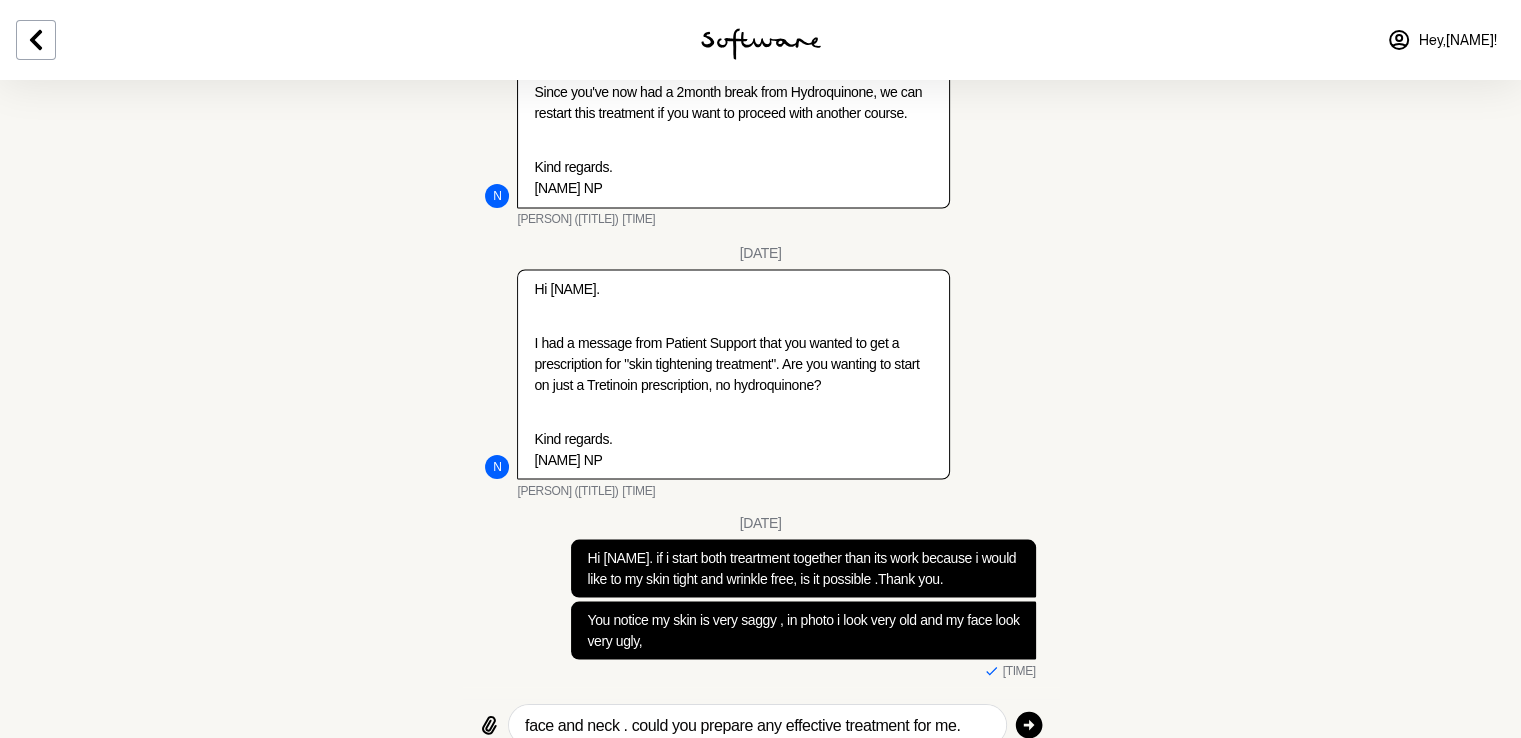 type on "face and neck . could you prepare any effective treatment for me." 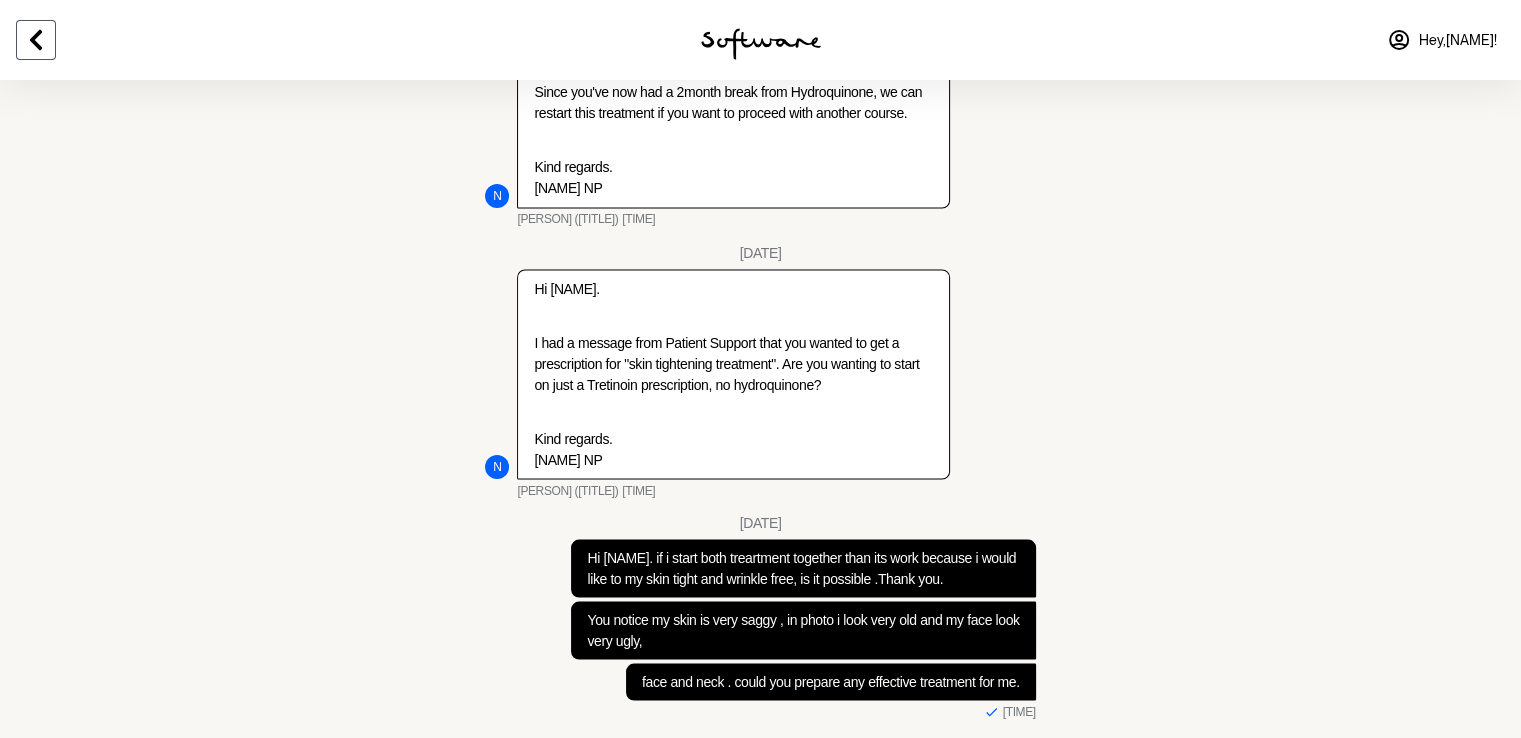click 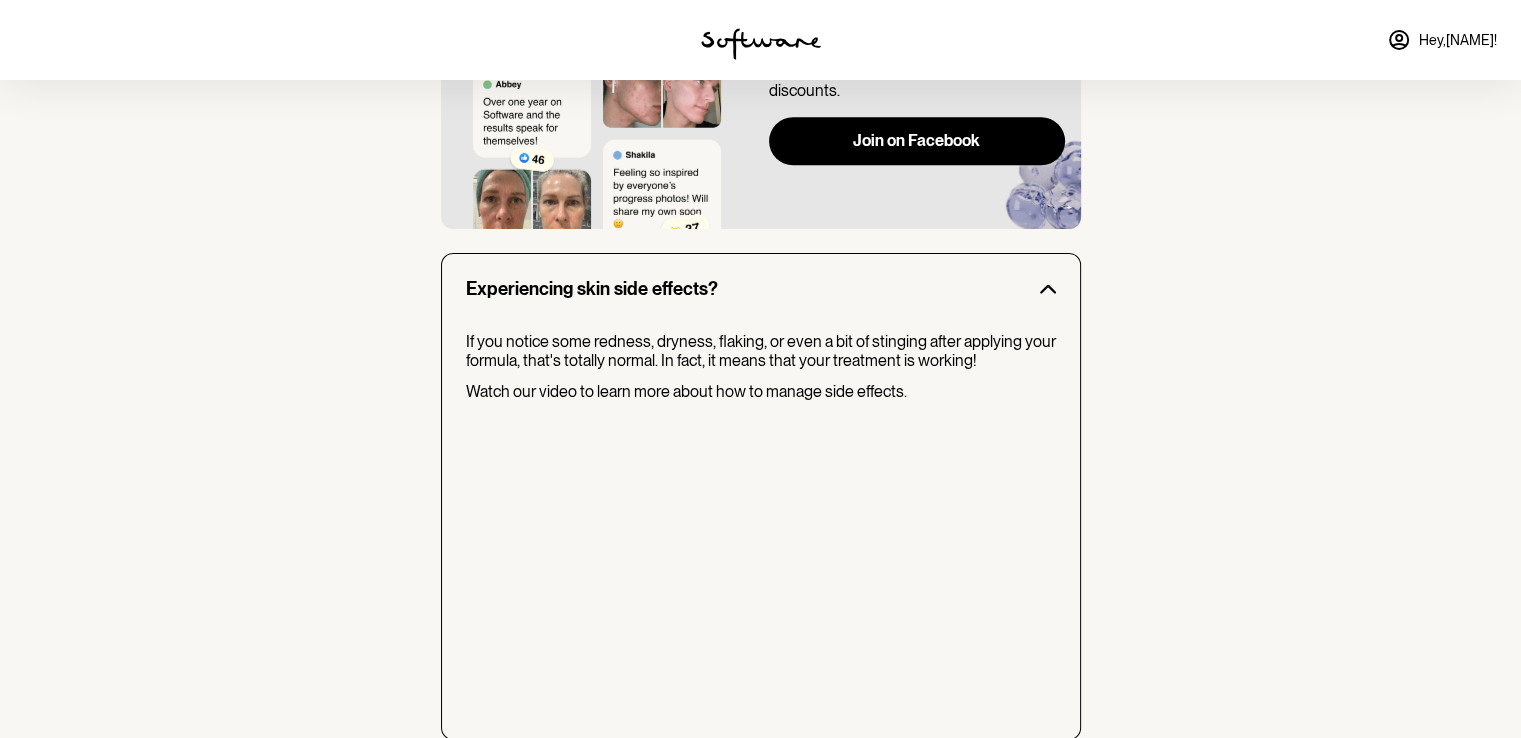scroll, scrollTop: 1595, scrollLeft: 0, axis: vertical 